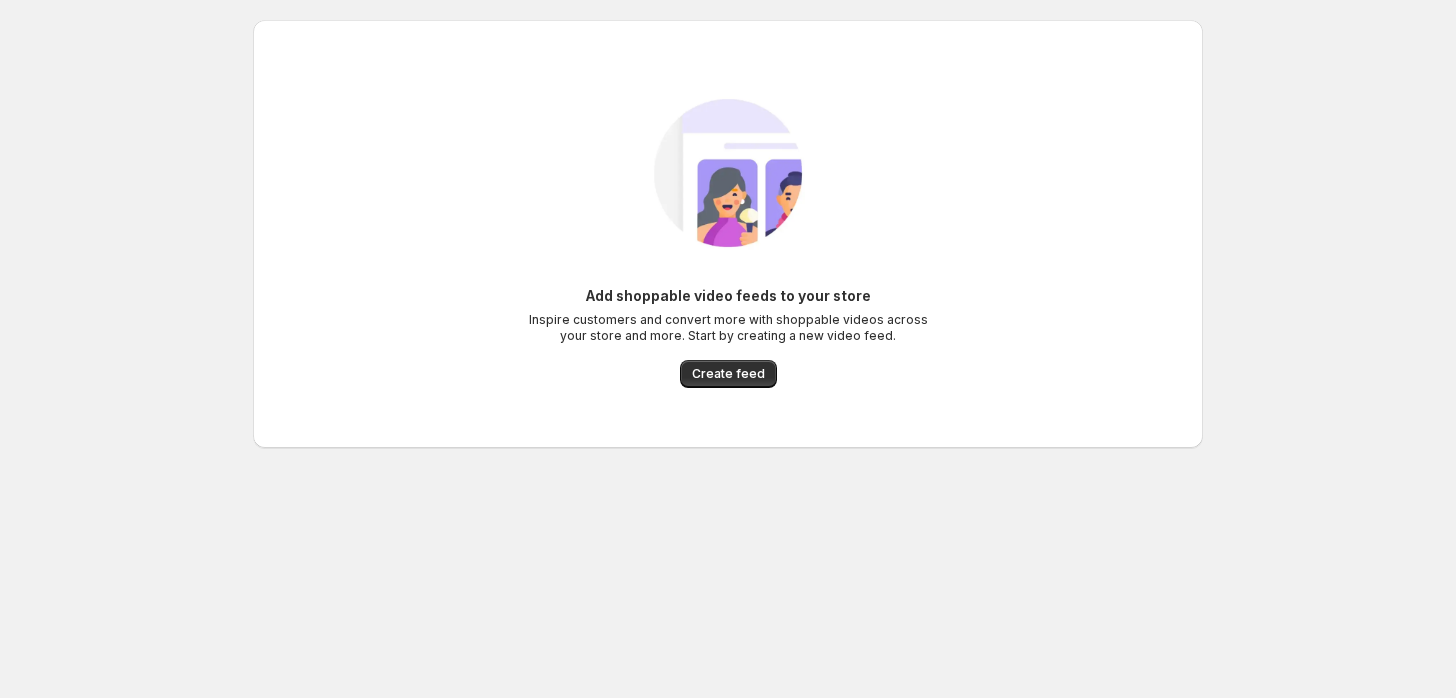 scroll, scrollTop: 0, scrollLeft: 0, axis: both 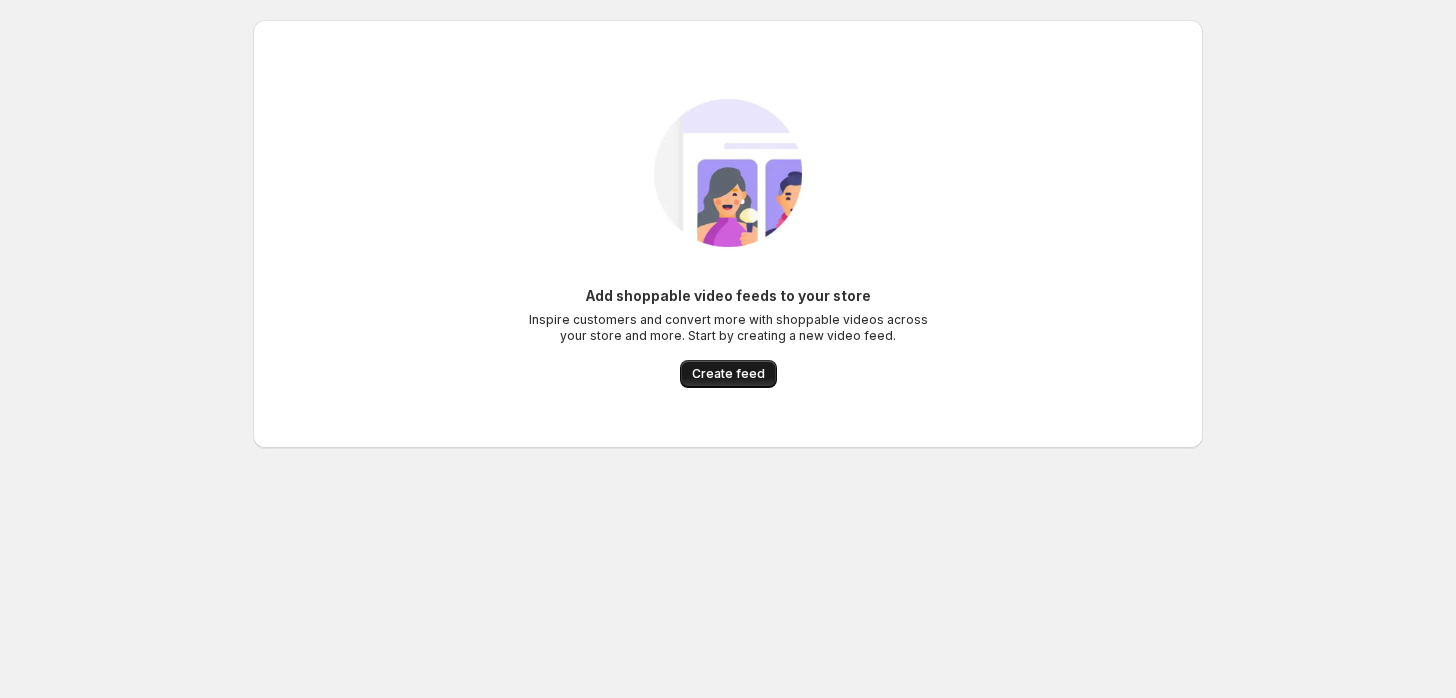 click on "Create feed" at bounding box center (728, 374) 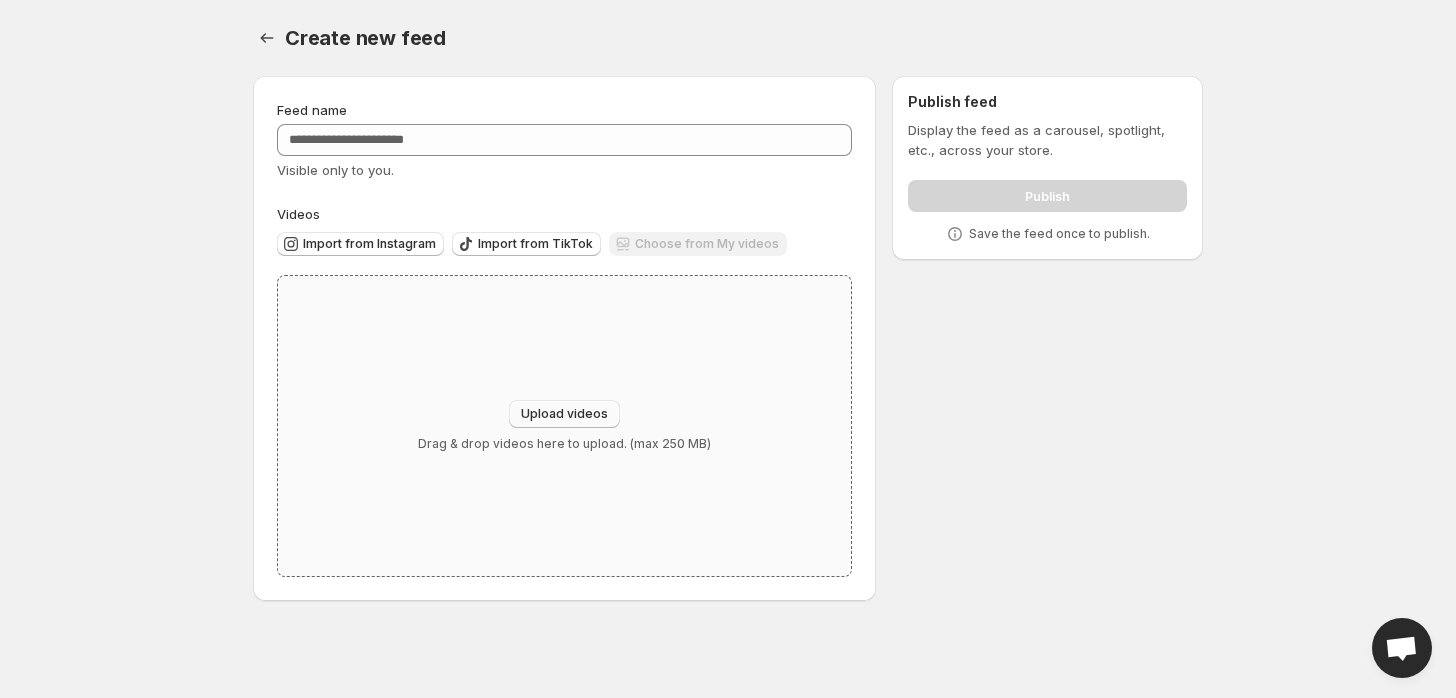 click on "Upload videos" at bounding box center [564, 414] 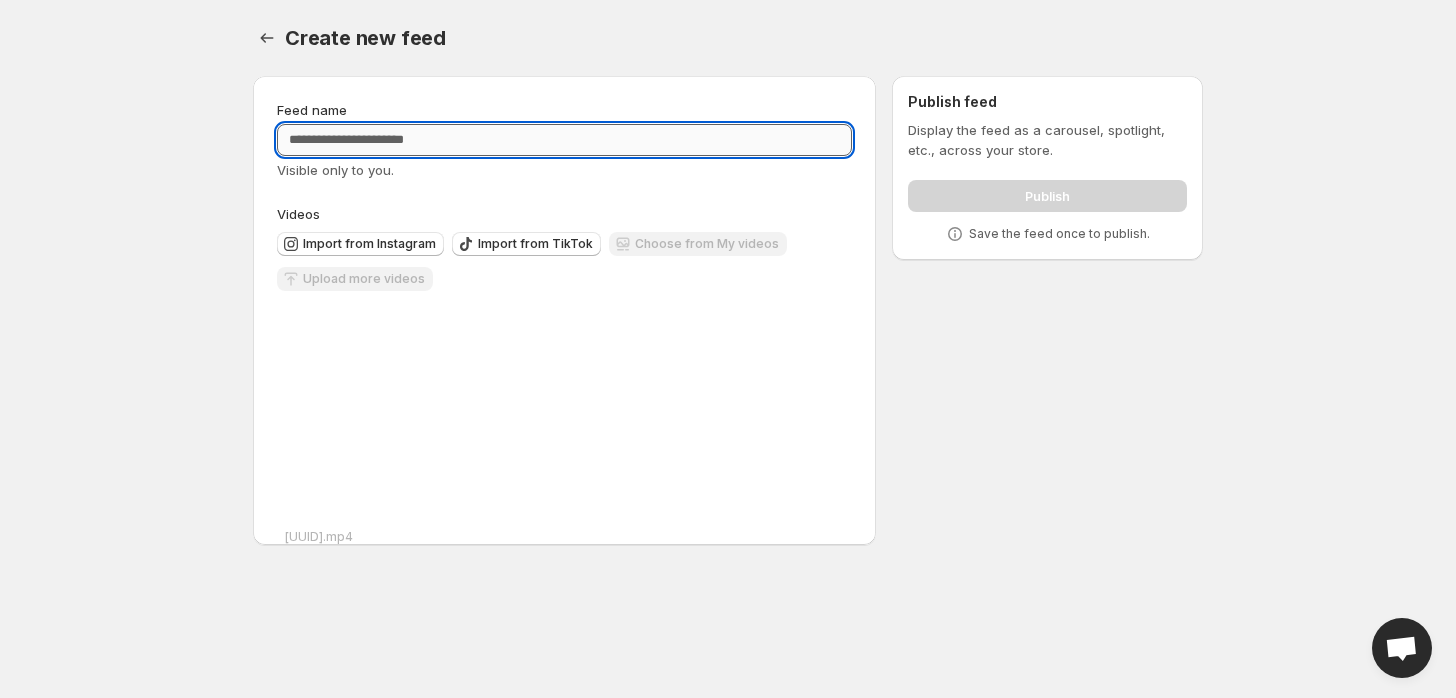 click on "Feed name" at bounding box center [564, 140] 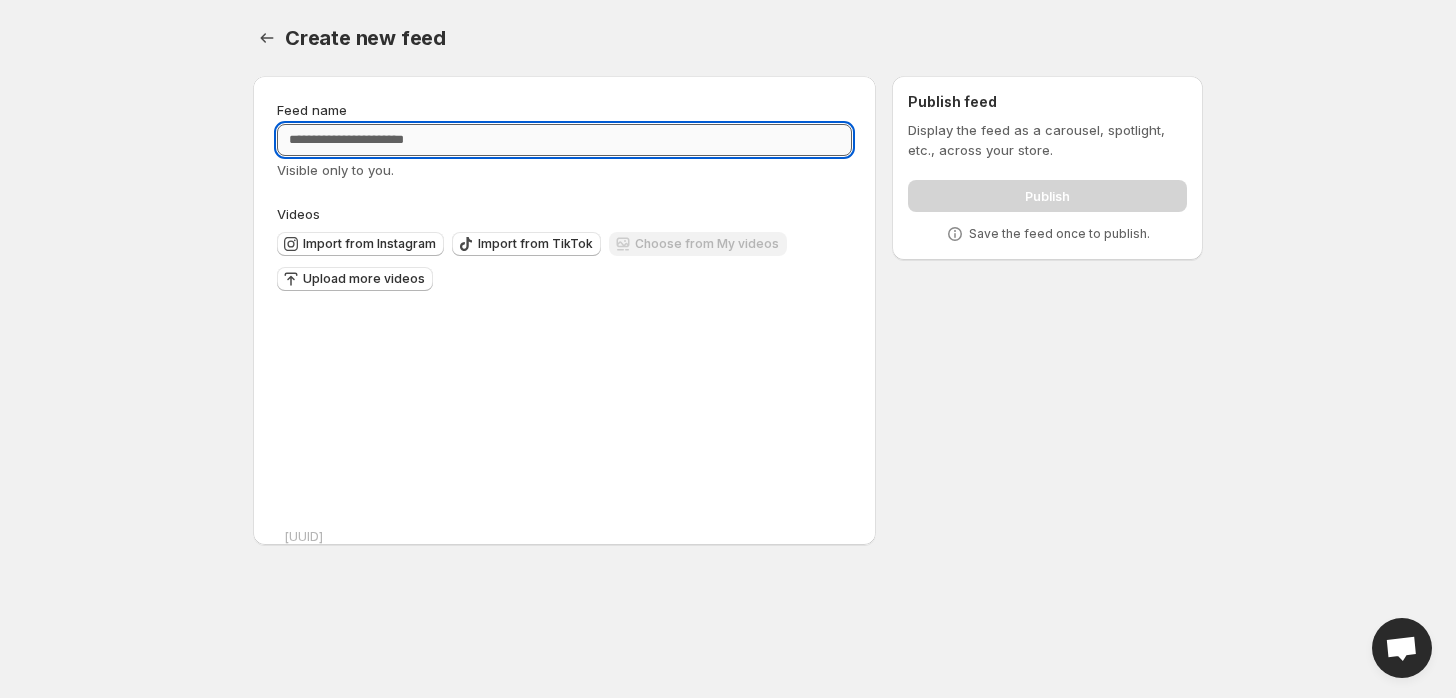 click on "Feed name" at bounding box center [564, 140] 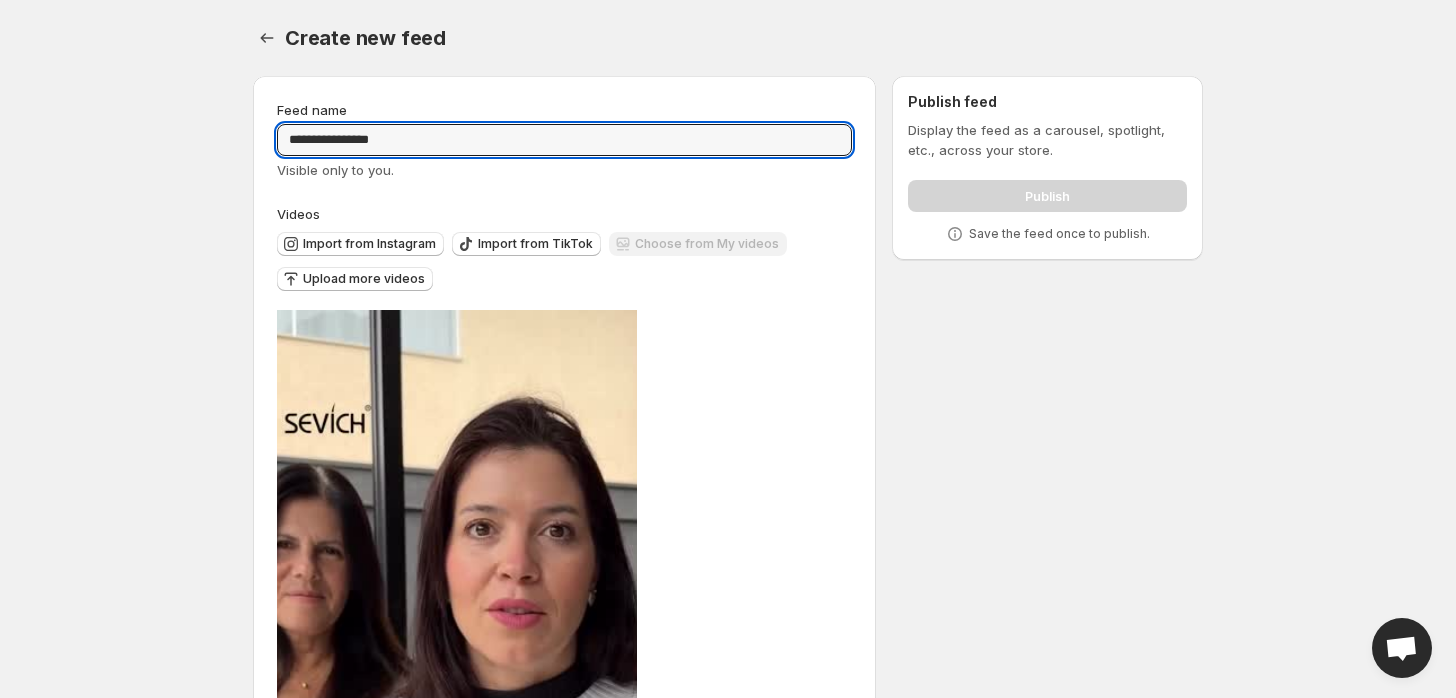 type on "**********" 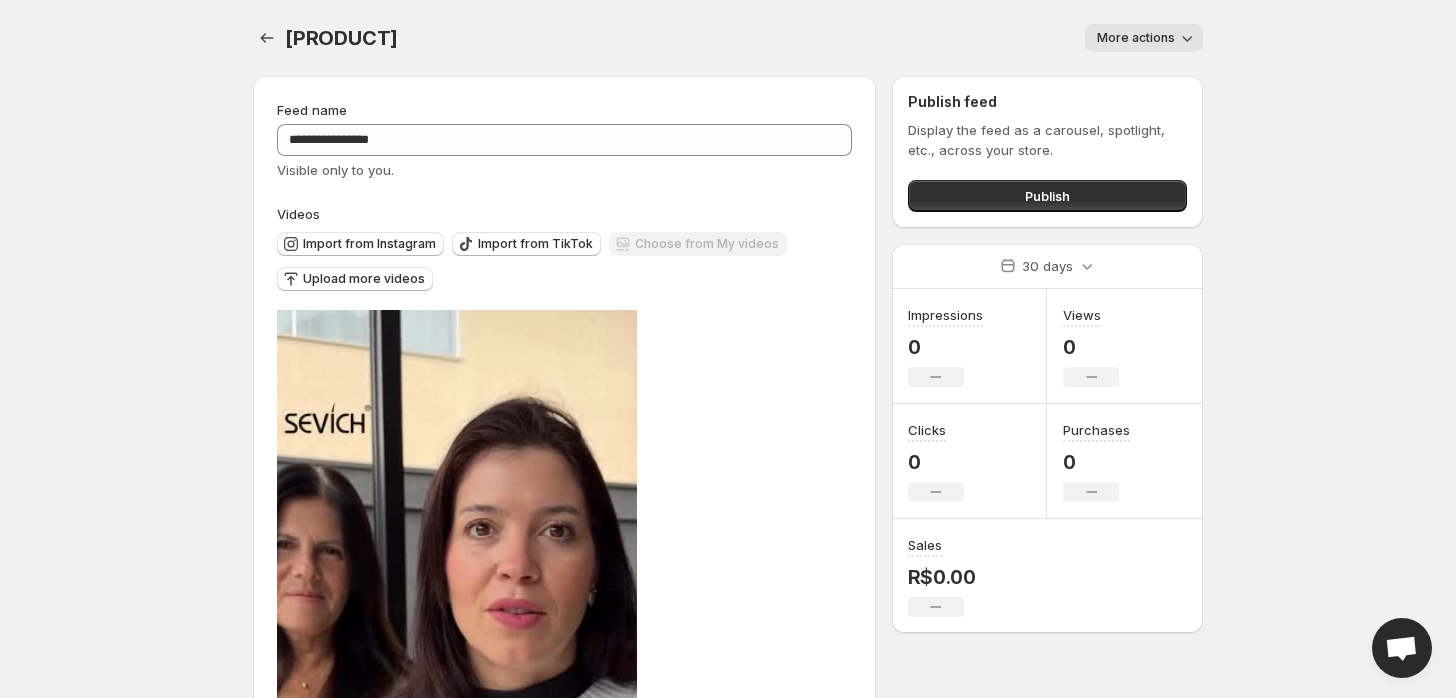 click on "More actions" at bounding box center (1136, 38) 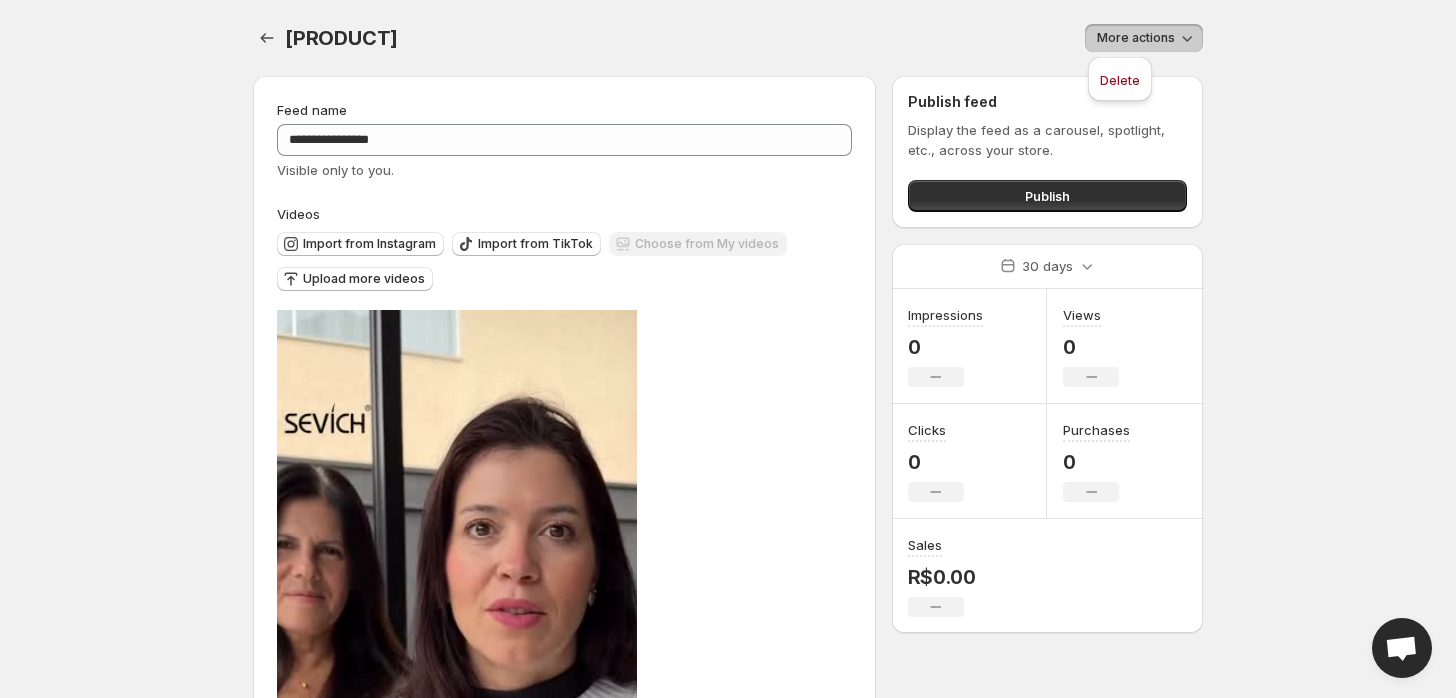 click on "More actions" at bounding box center (1136, 38) 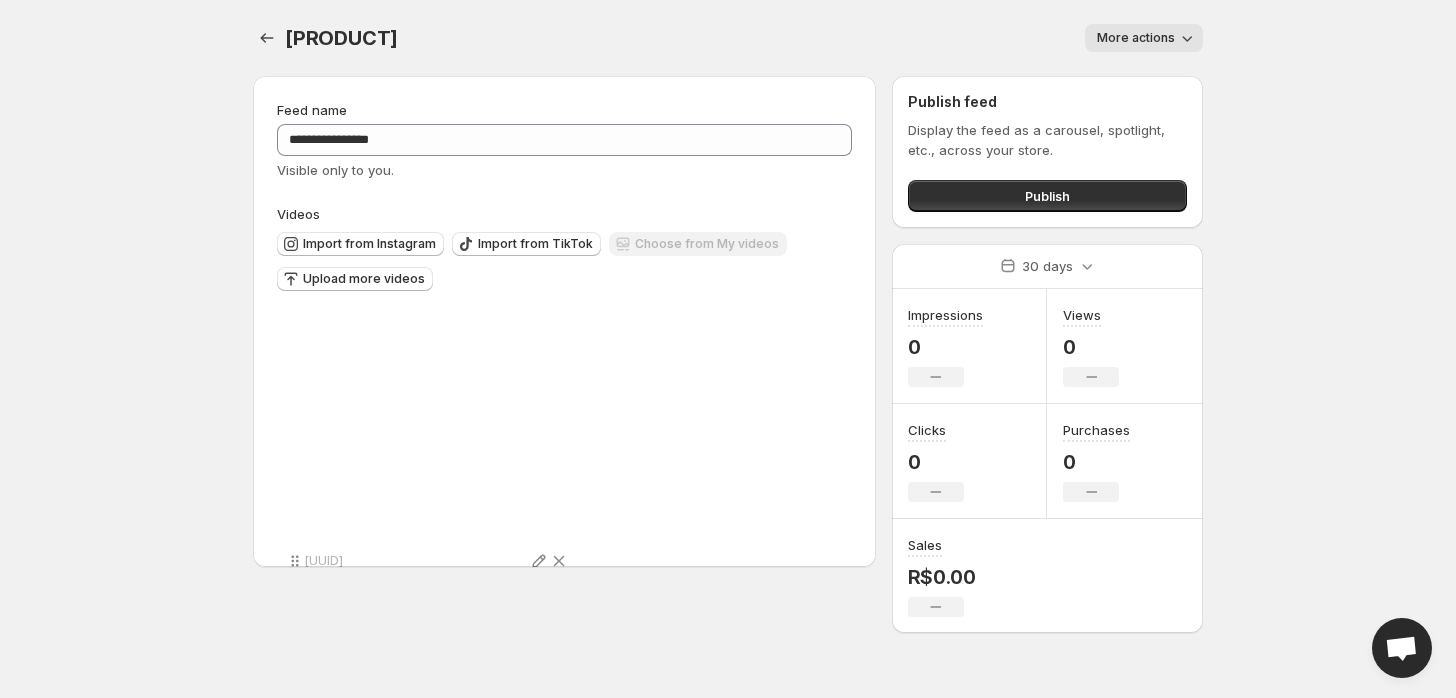 click on "Tag products" at bounding box center (327, 610) 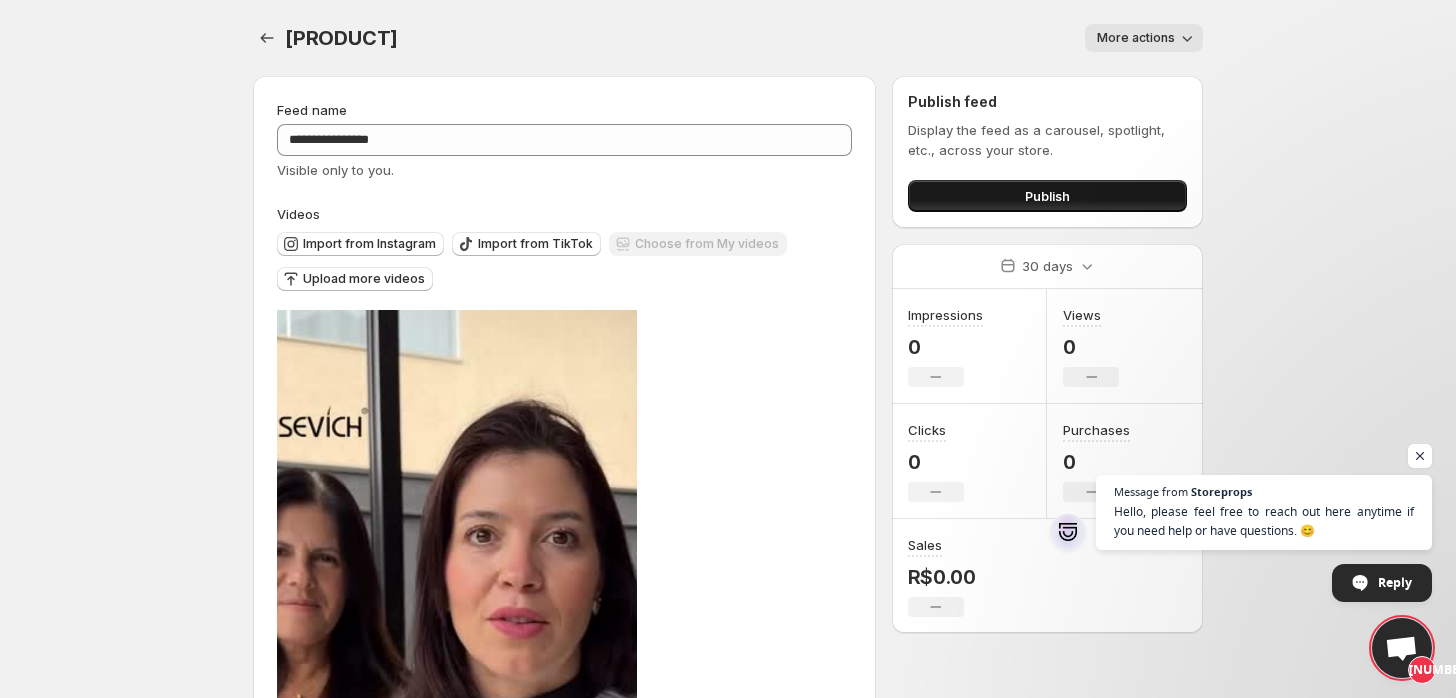 click on "Publish" at bounding box center (1047, 196) 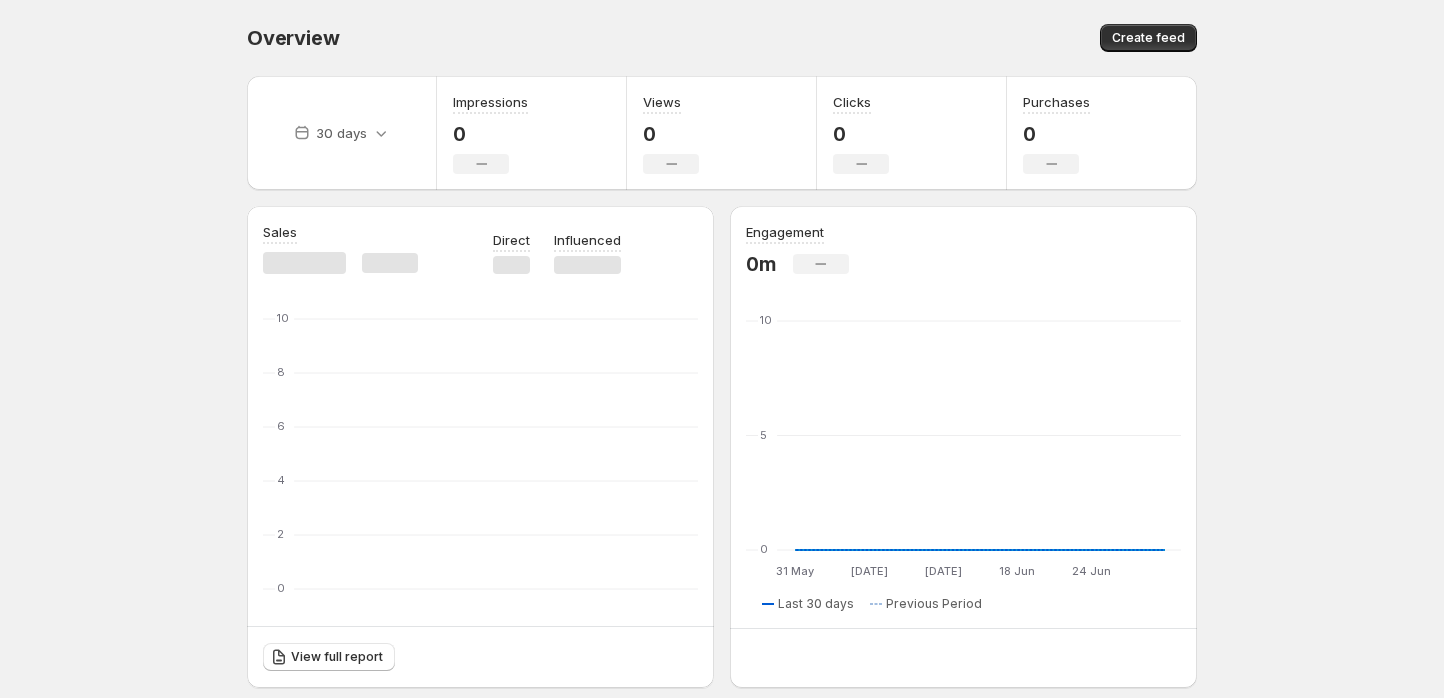 scroll, scrollTop: 0, scrollLeft: 0, axis: both 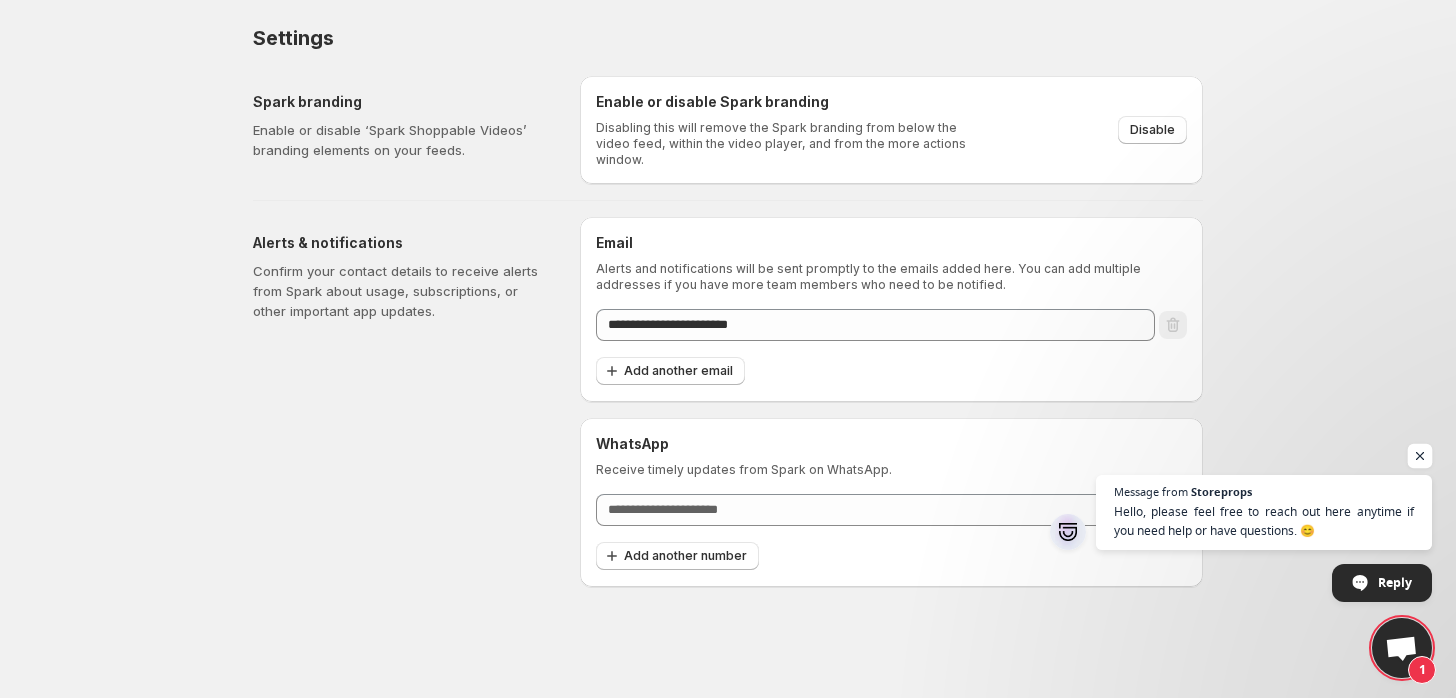 click at bounding box center (1420, 456) 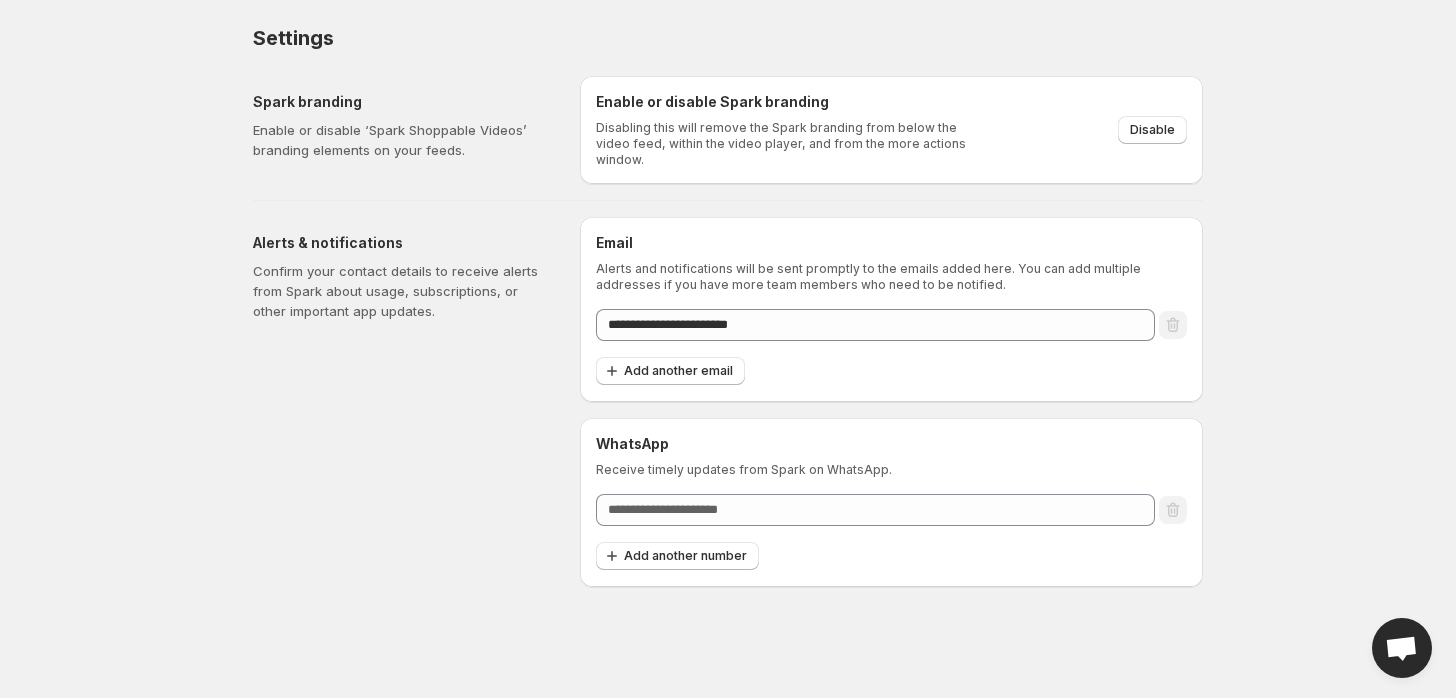 drag, startPoint x: 961, startPoint y: 98, endPoint x: 1062, endPoint y: 92, distance: 101.17806 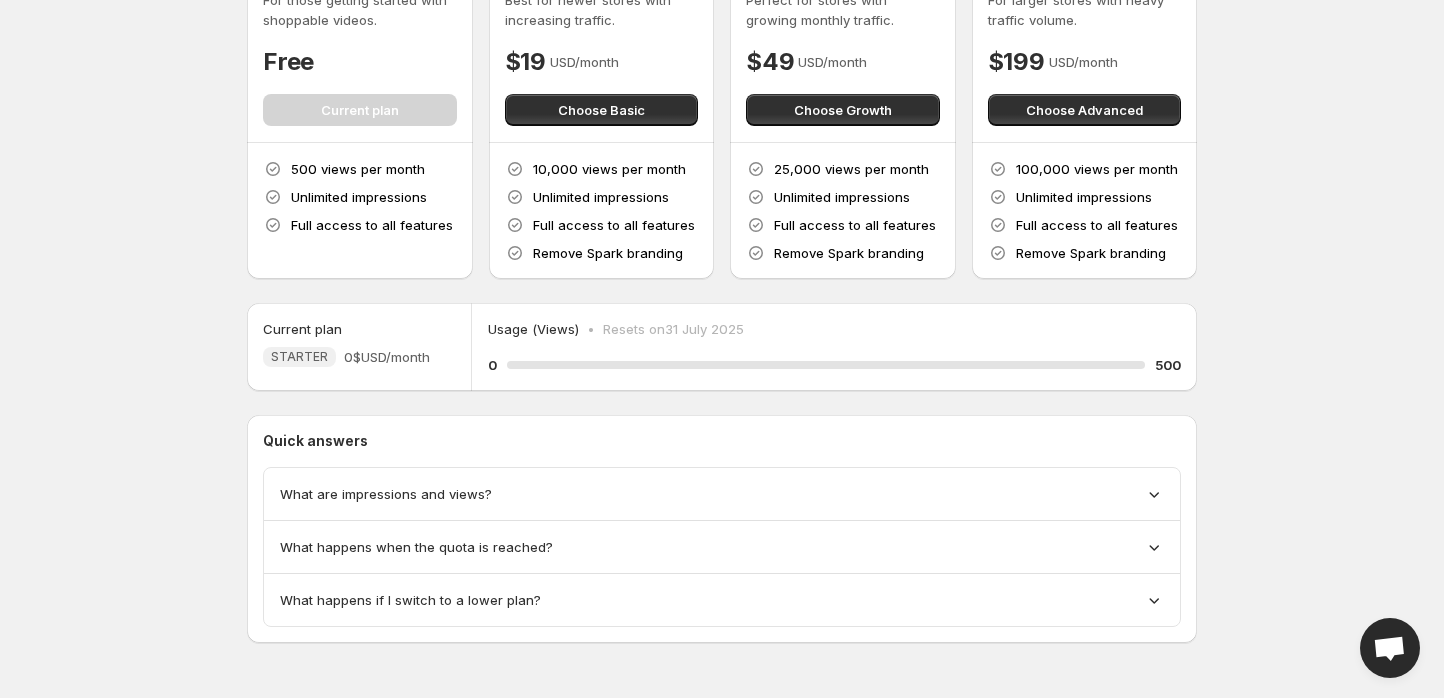 scroll, scrollTop: 143, scrollLeft: 0, axis: vertical 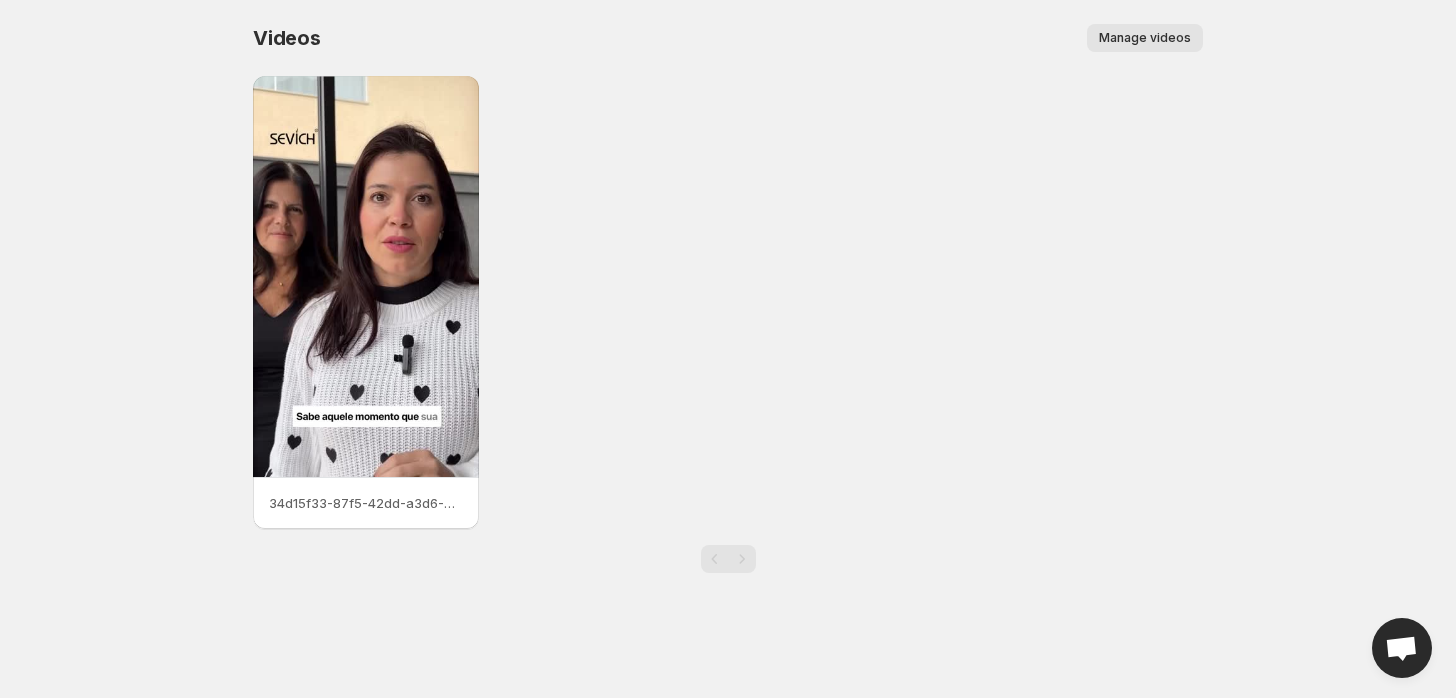 click on "Manage videos" at bounding box center [1145, 38] 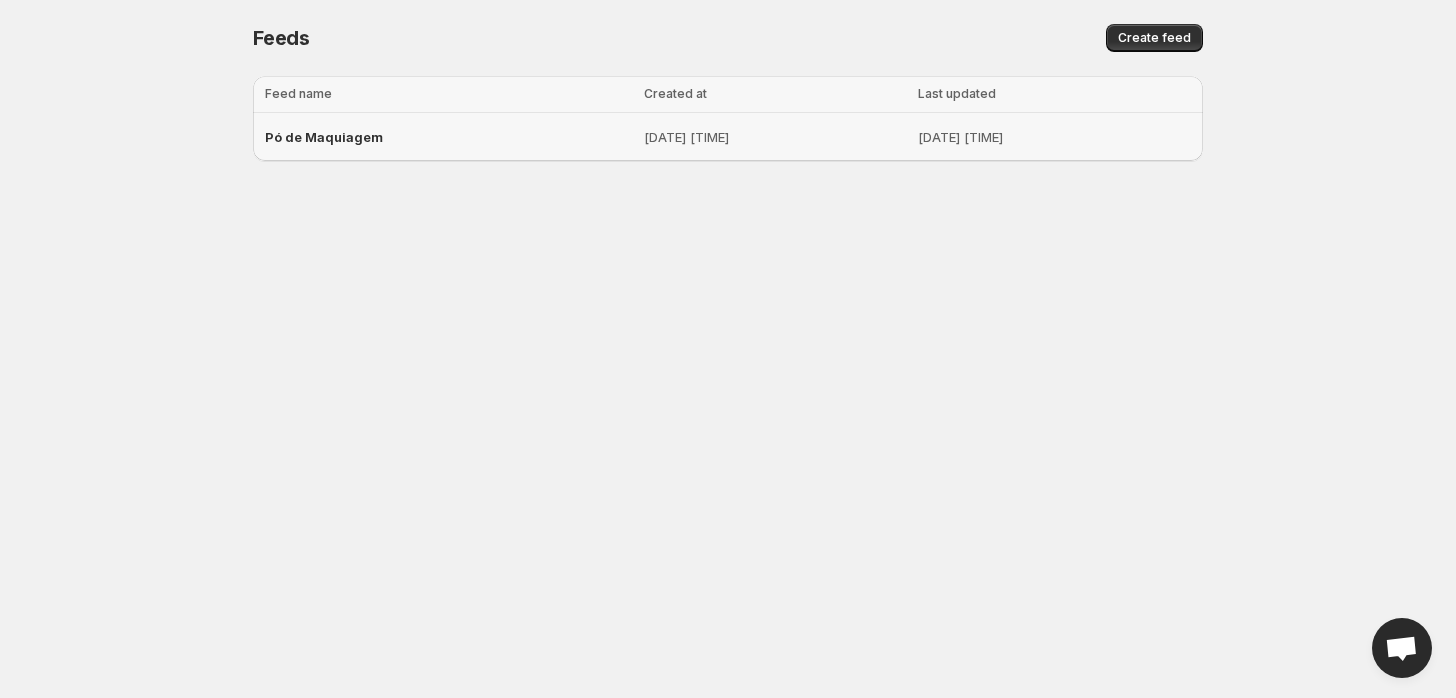 click on "[DATE] [TIME]" at bounding box center (775, 137) 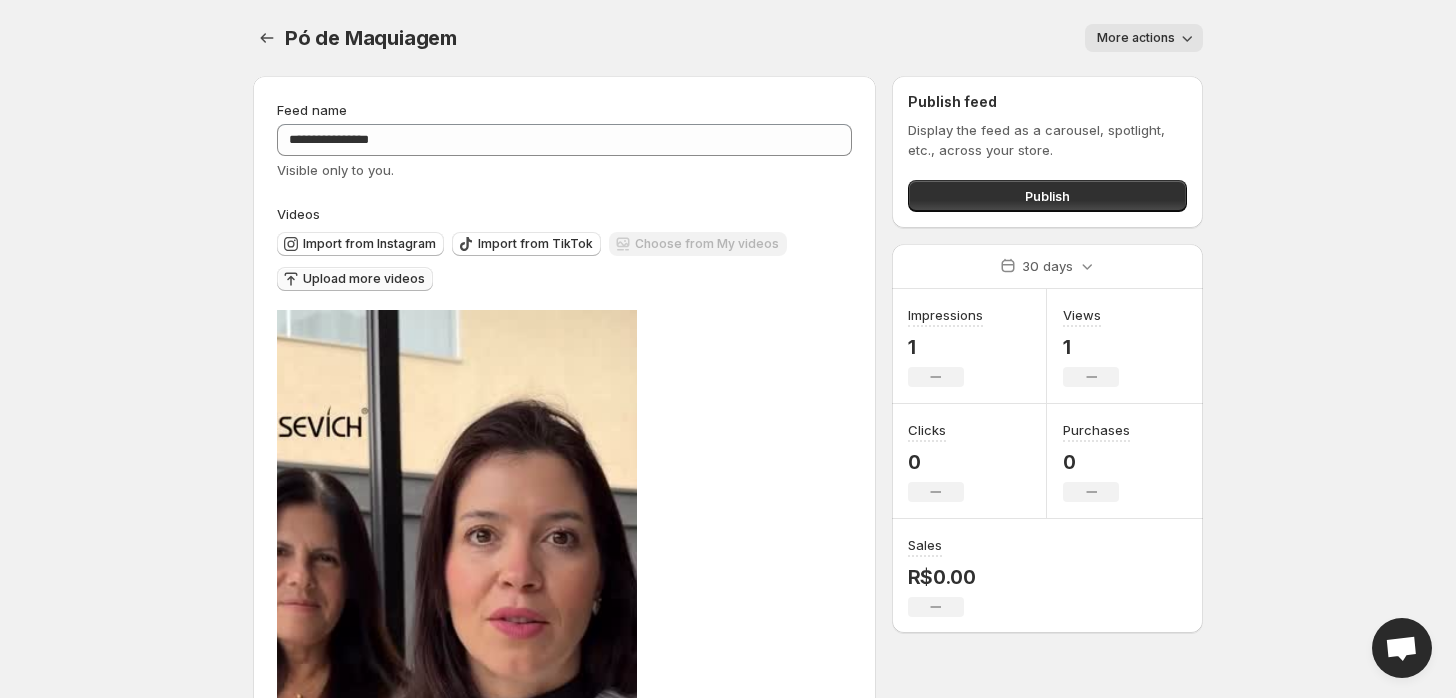 click on "Upload more videos" at bounding box center [369, 244] 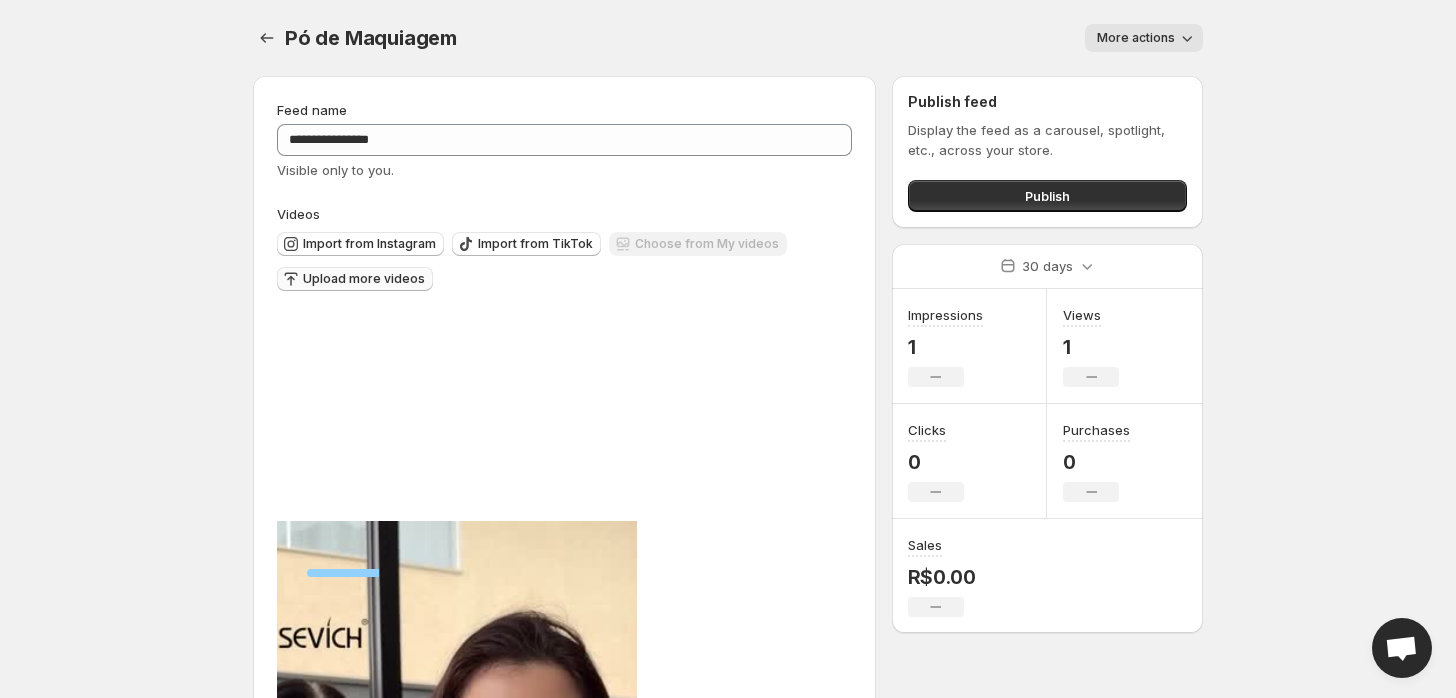 click on "More actions" at bounding box center [1144, 38] 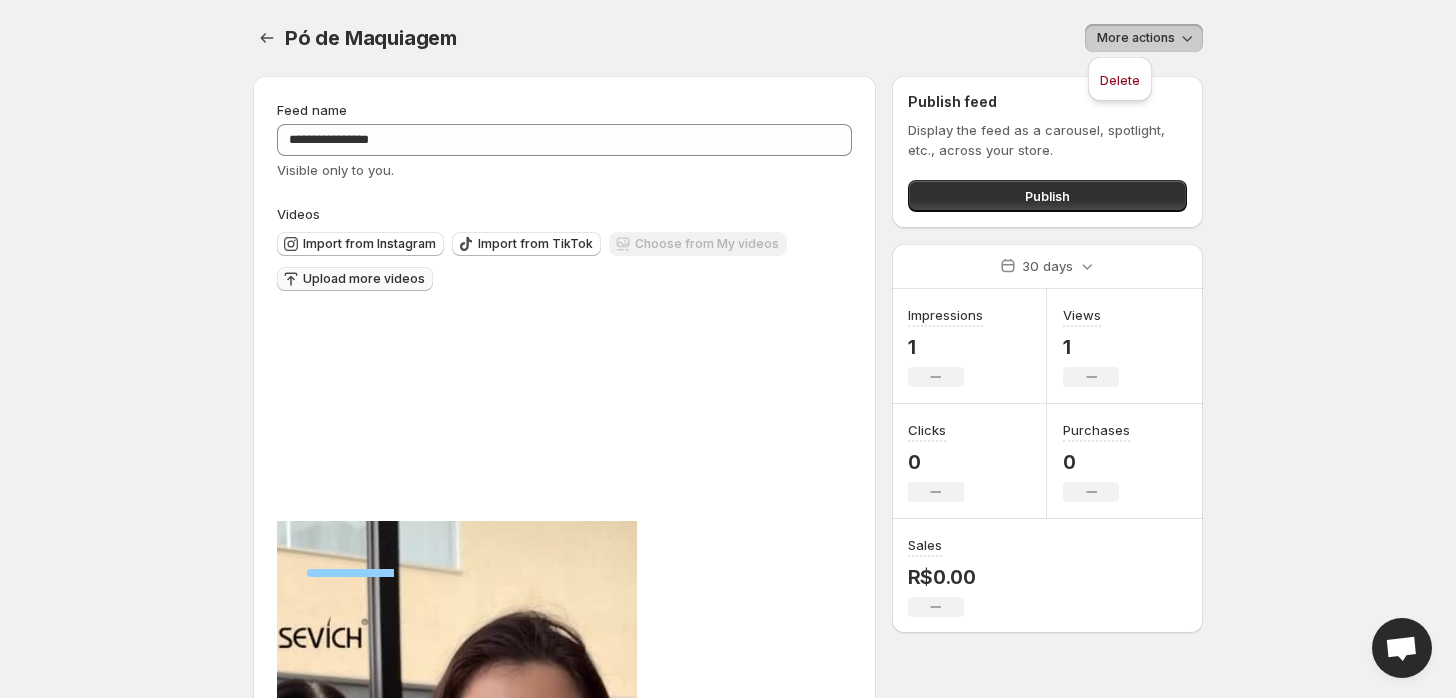 click on "More actions" at bounding box center [1144, 38] 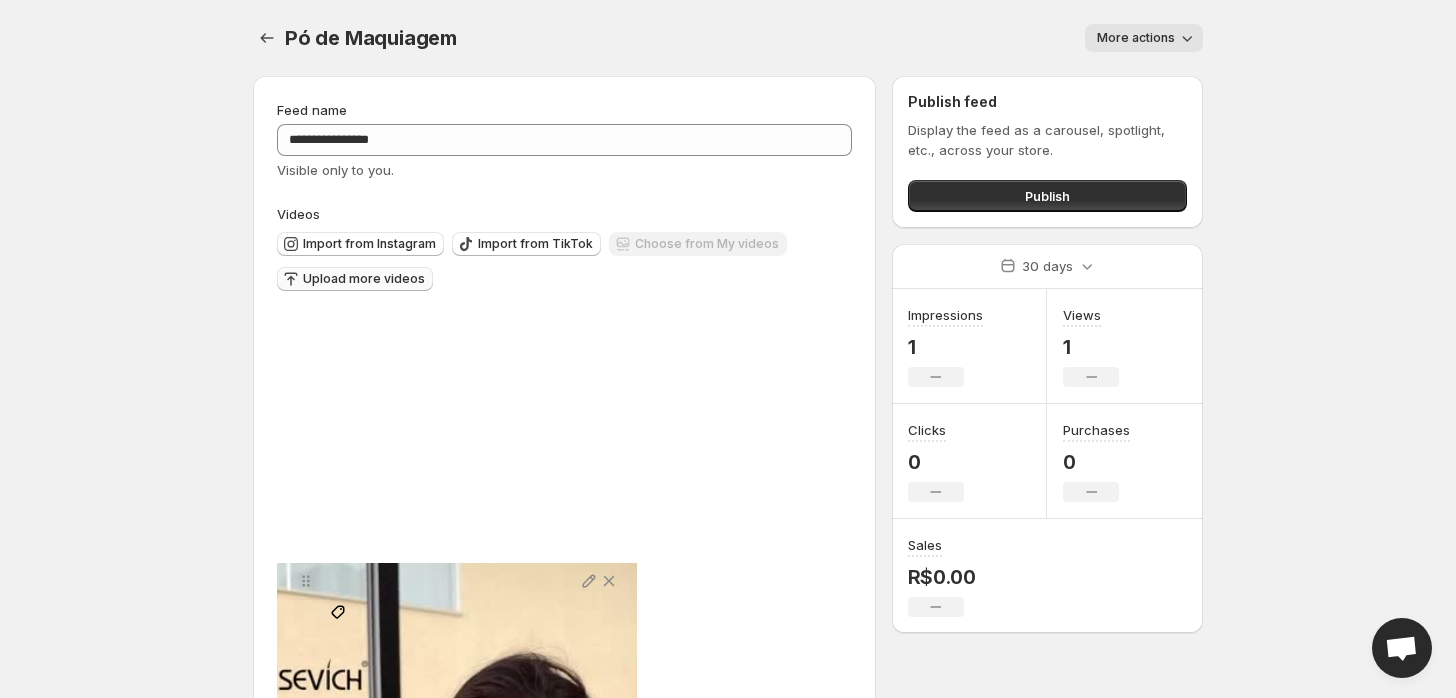 click on "Tag products" at bounding box center (338, 630) 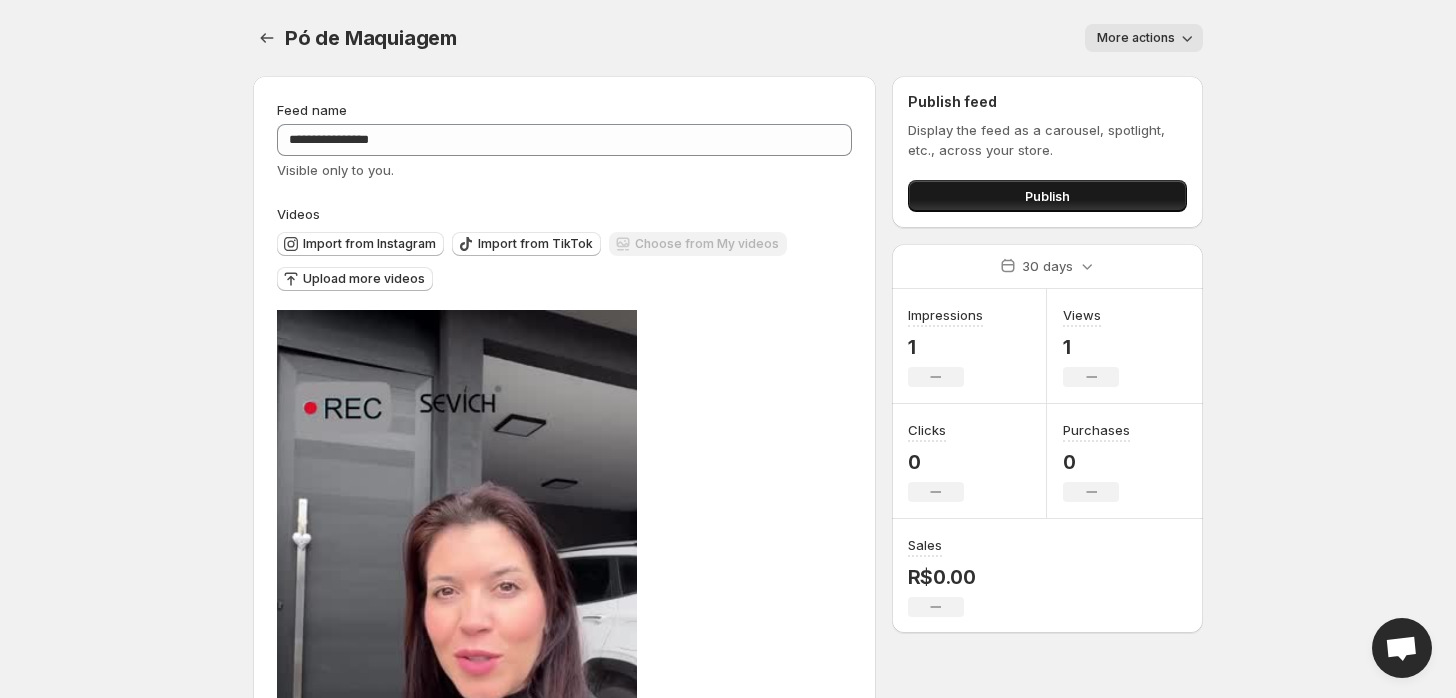 click on "Publish" at bounding box center (1047, 196) 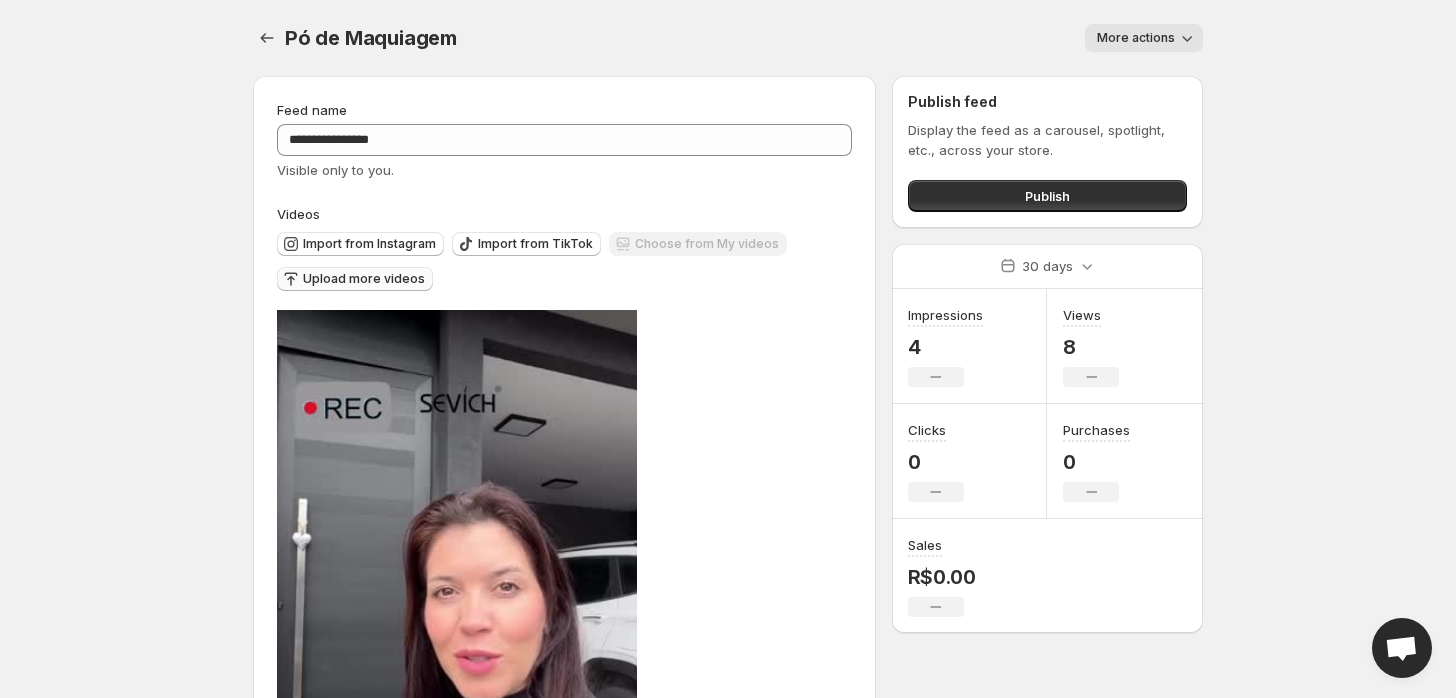 click on "Upload more videos" at bounding box center [360, 244] 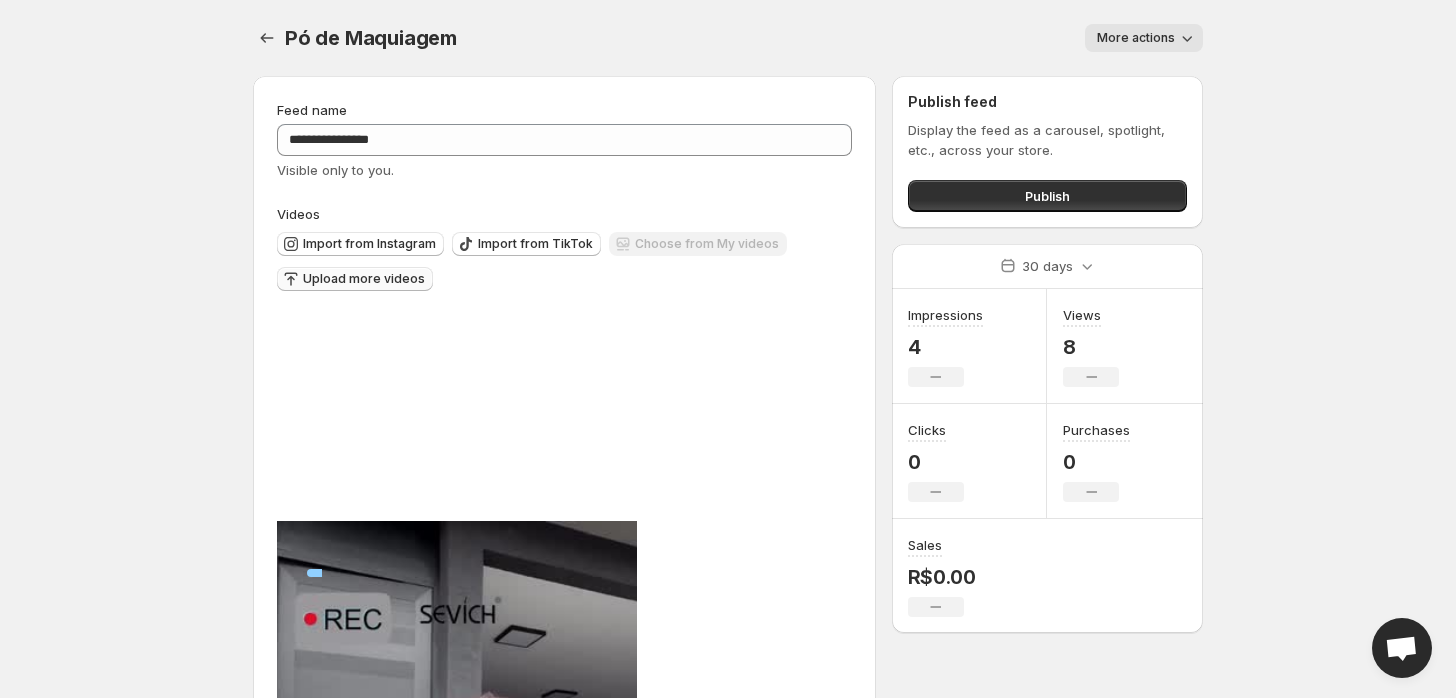 click on "Upload more videos" at bounding box center [369, 244] 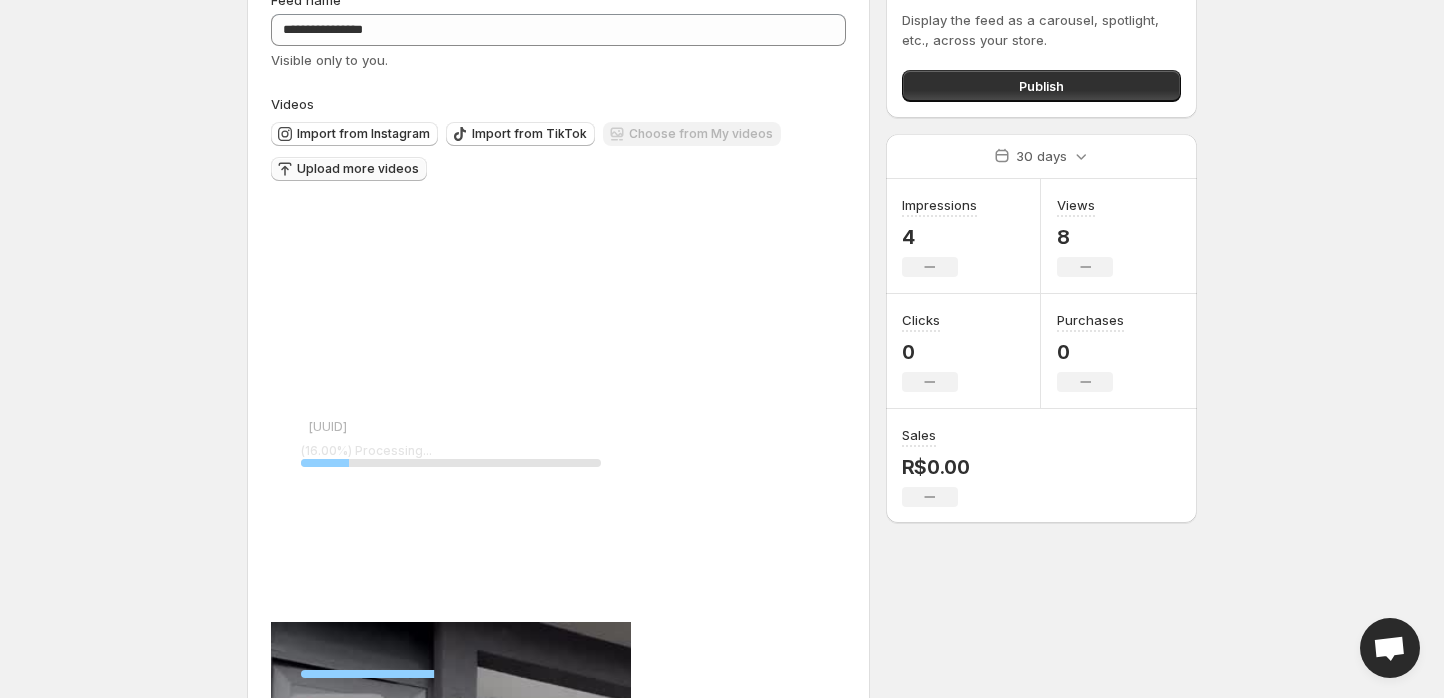 scroll, scrollTop: 96, scrollLeft: 0, axis: vertical 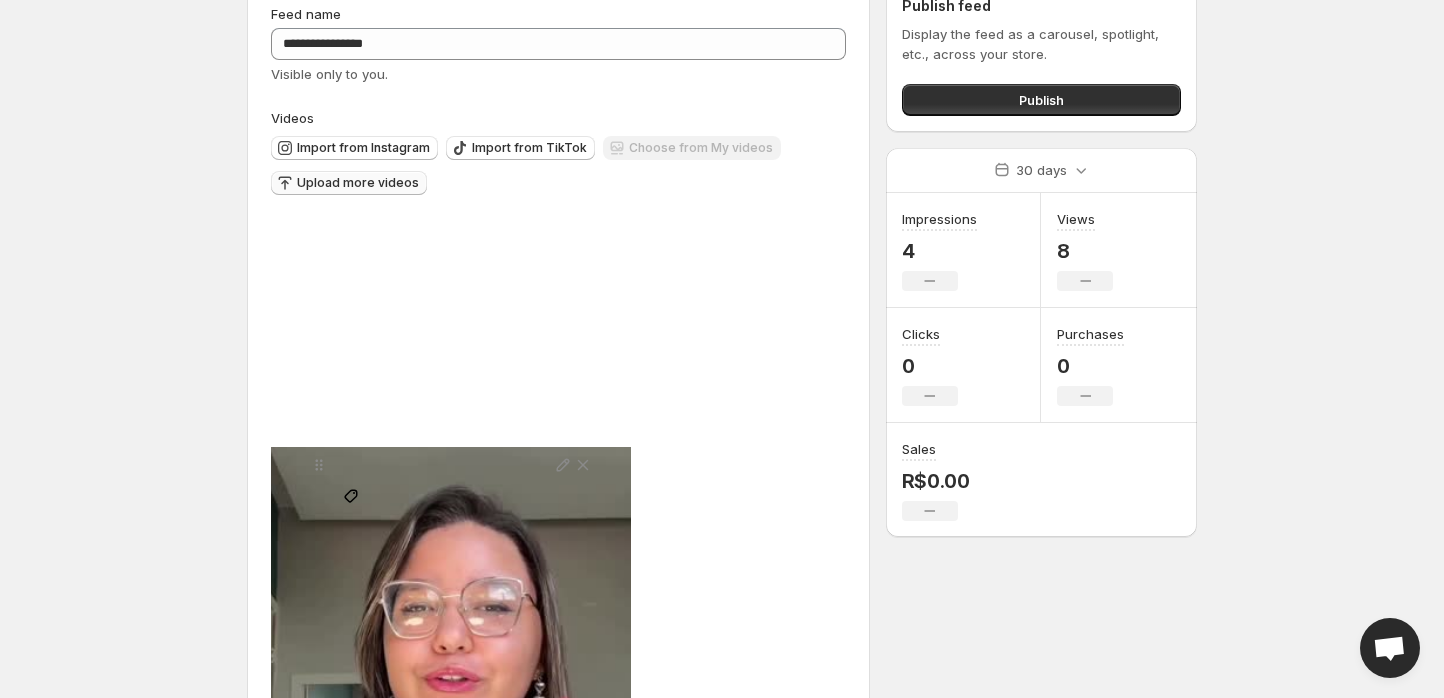 click on "[UUID]" at bounding box center (451, 465) 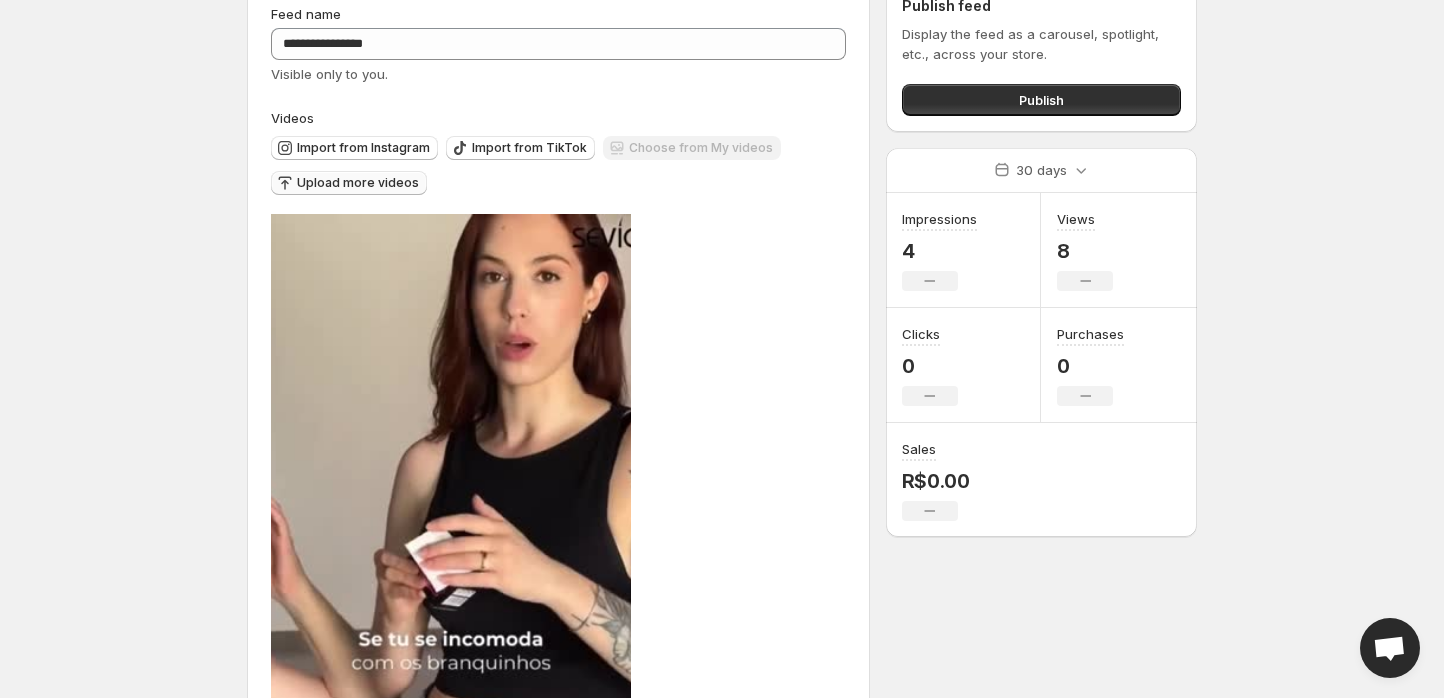 click on "Tag products" at bounding box center [321, 809] 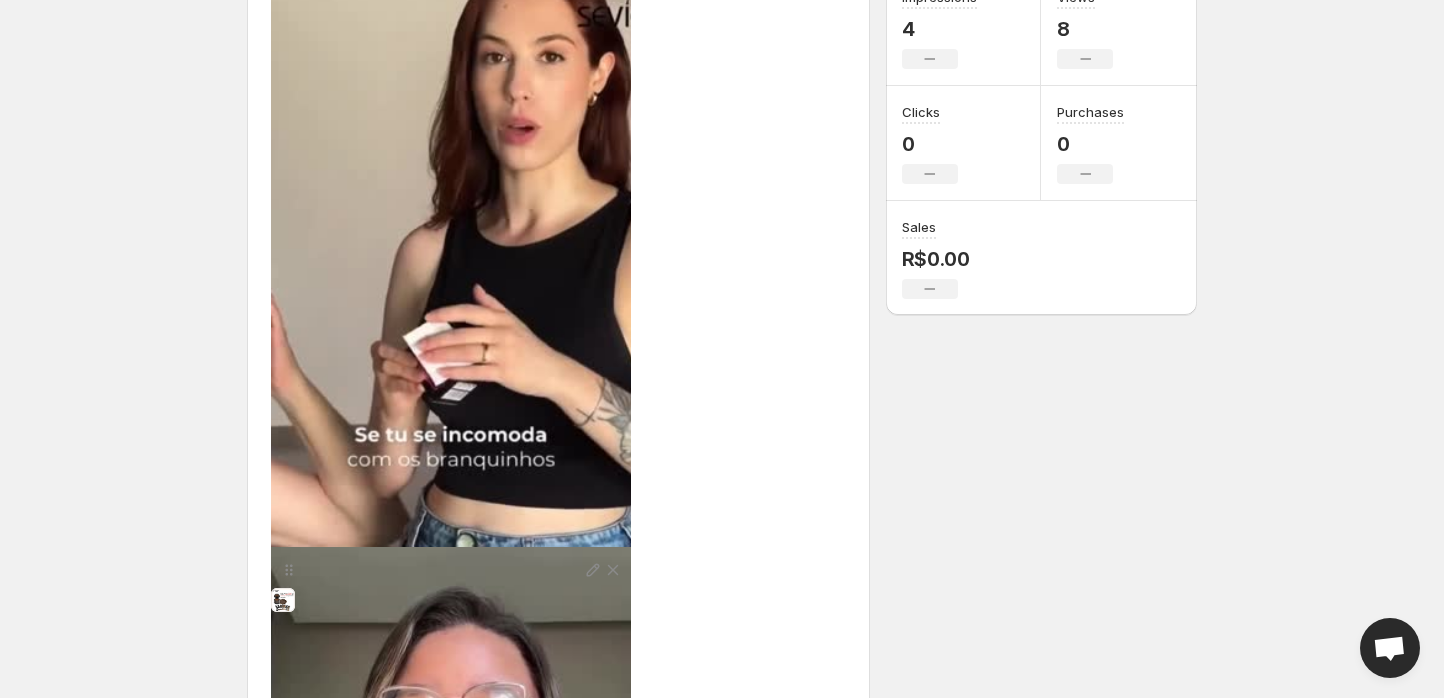 scroll, scrollTop: 0, scrollLeft: 0, axis: both 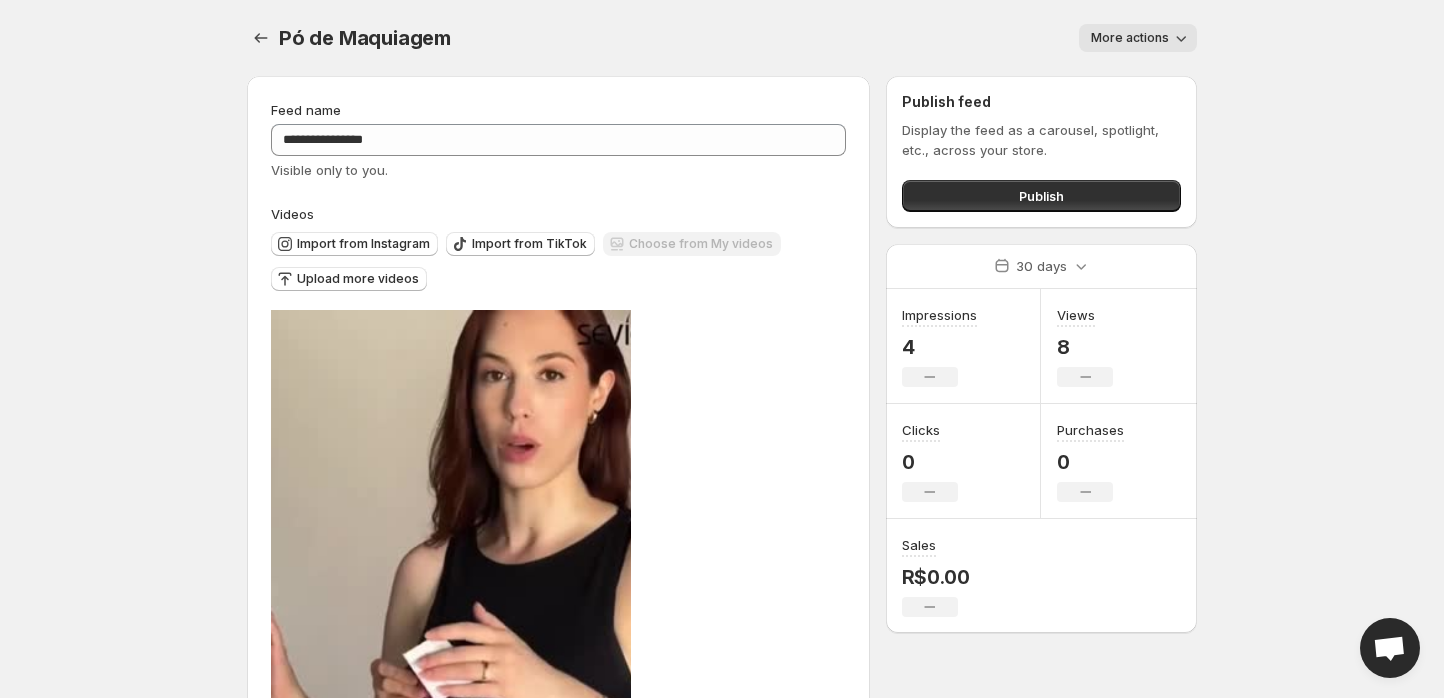 click on "Publish feed Display the feed as a carousel, spotlight, etc., across your store. Publish" at bounding box center (1041, 152) 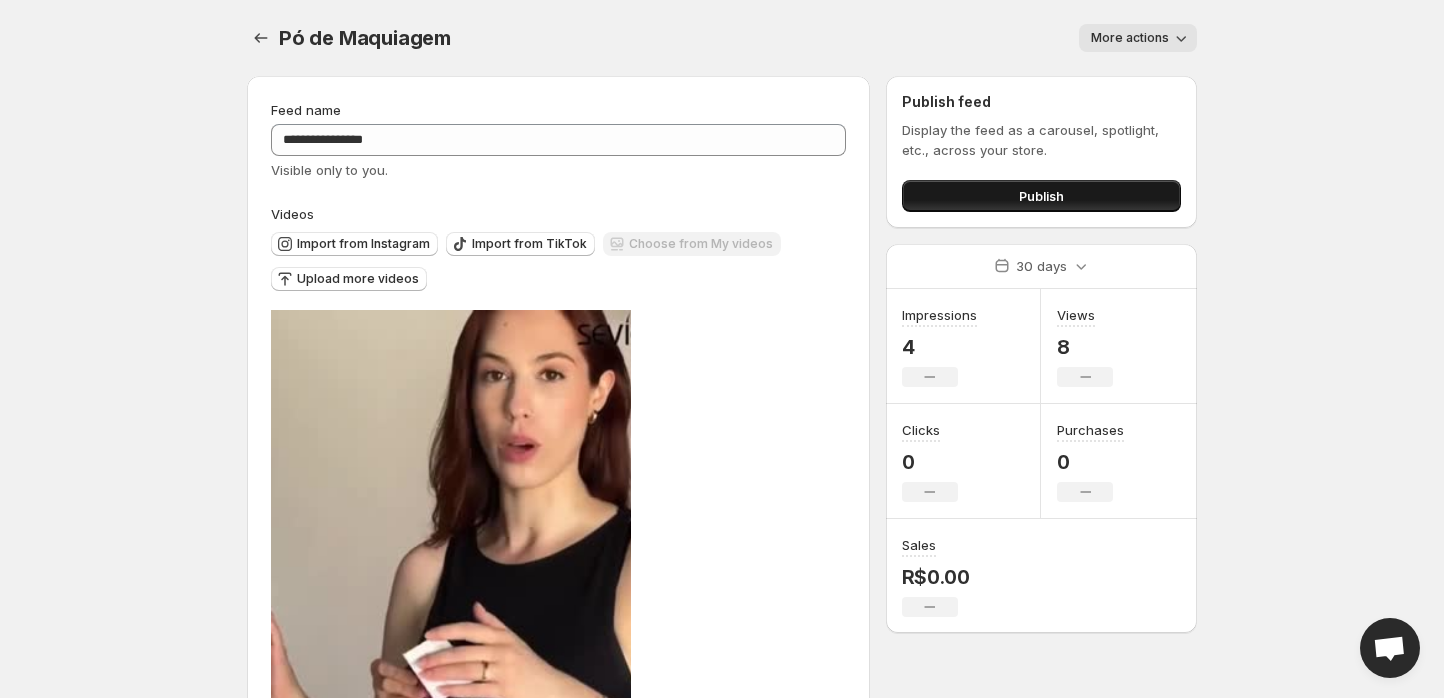 click on "Publish" at bounding box center (1041, 196) 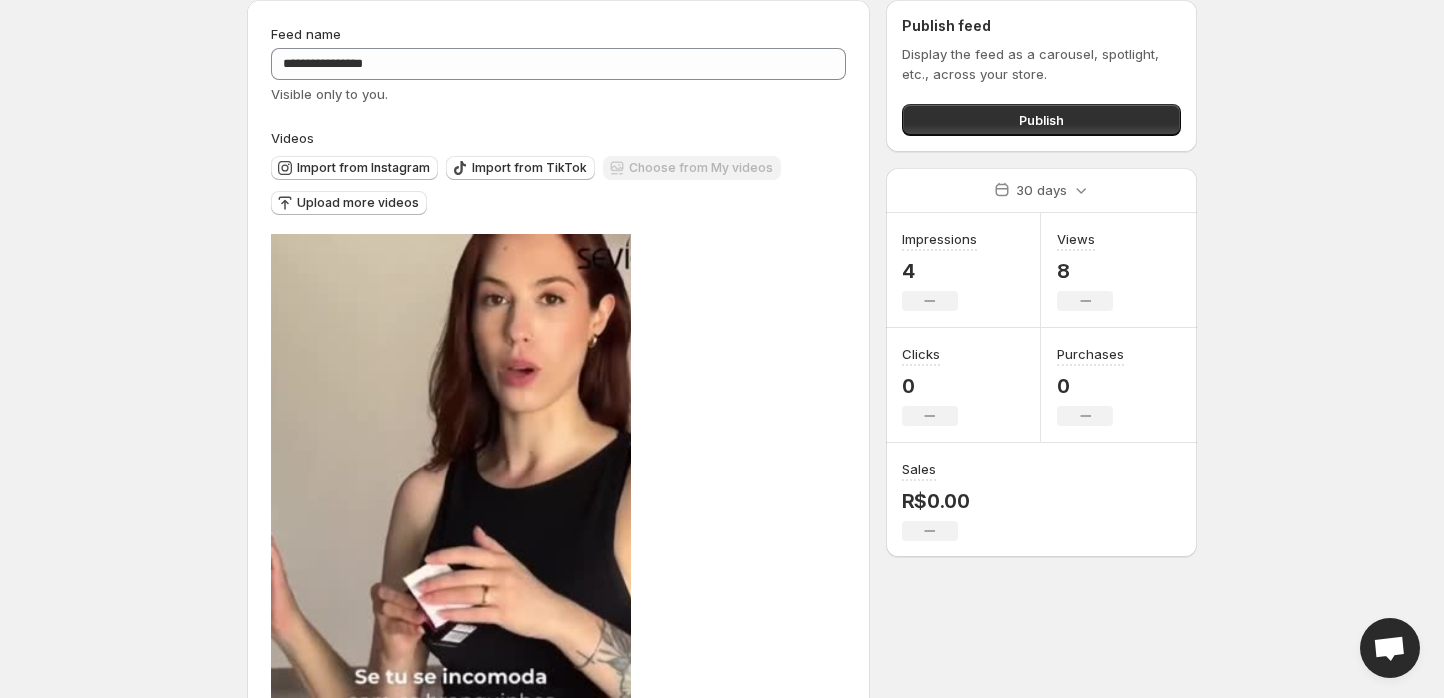 scroll, scrollTop: 0, scrollLeft: 0, axis: both 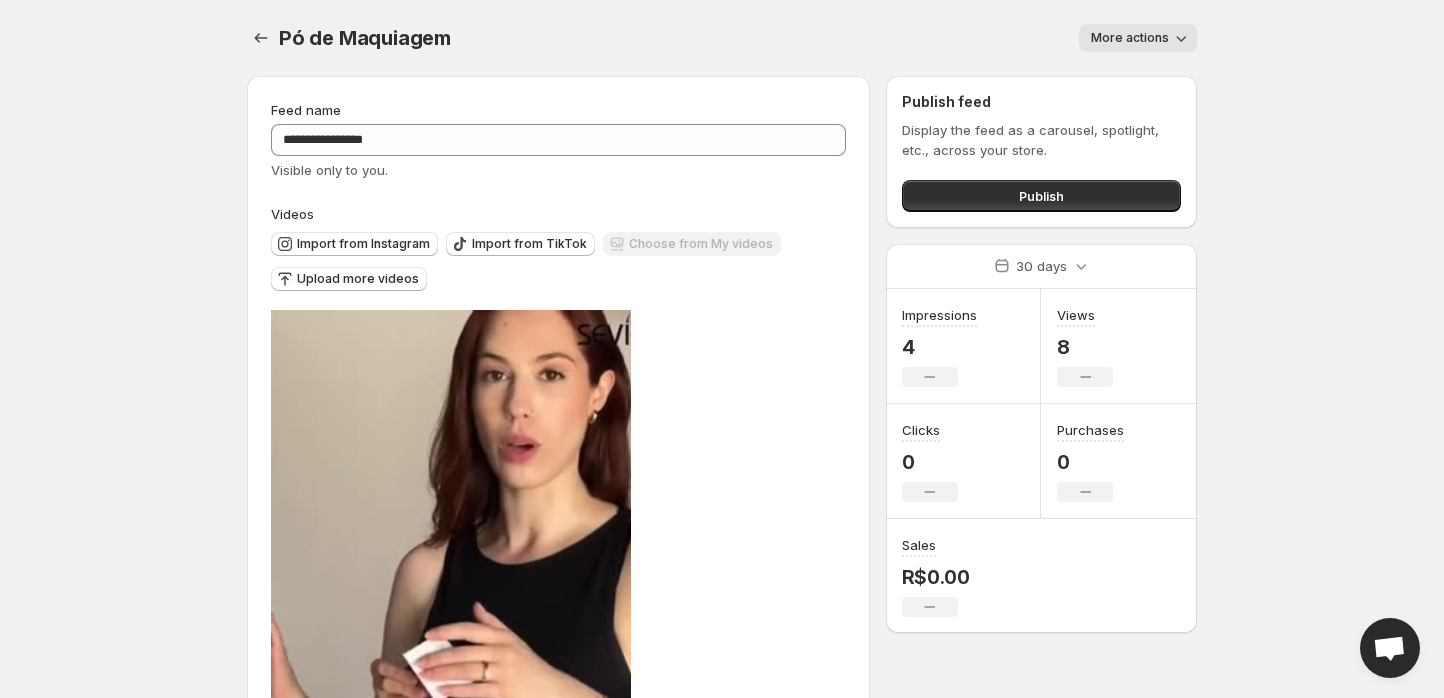 click on "More actions" at bounding box center [1130, 38] 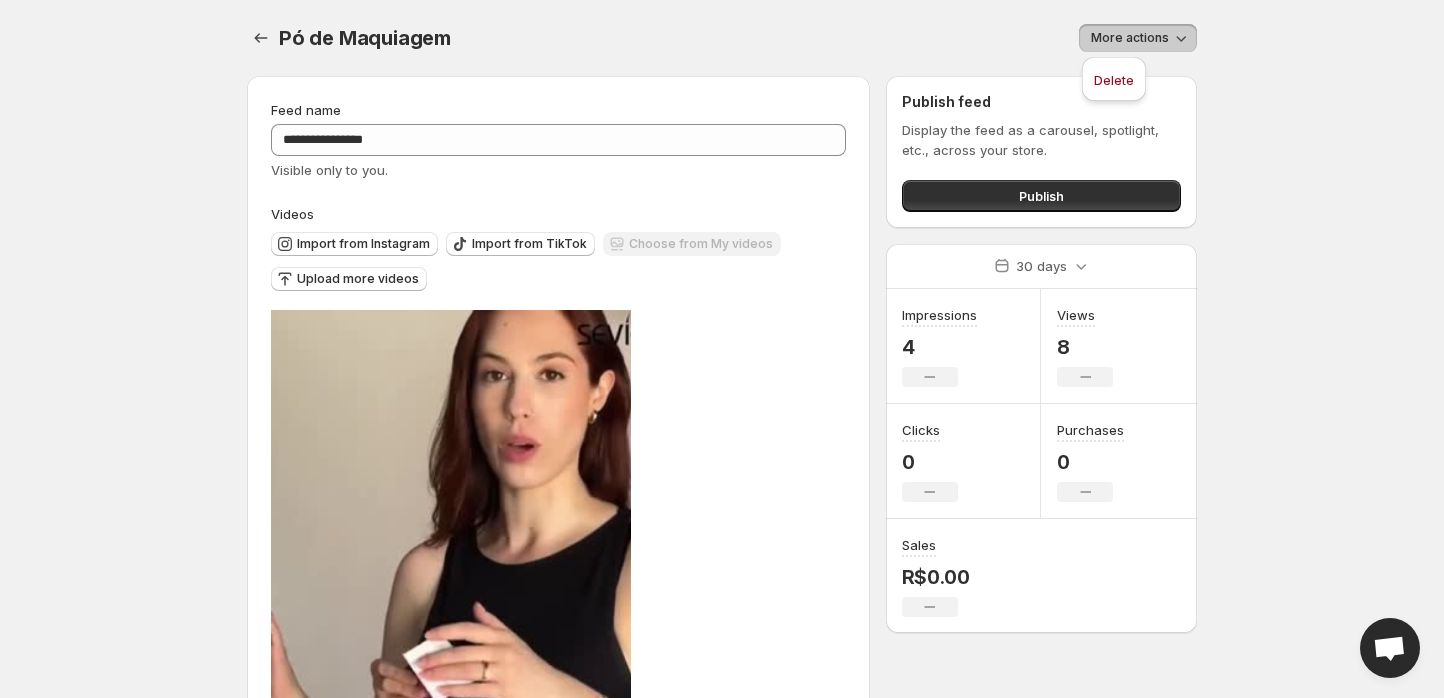 click on "More actions" at bounding box center [1130, 38] 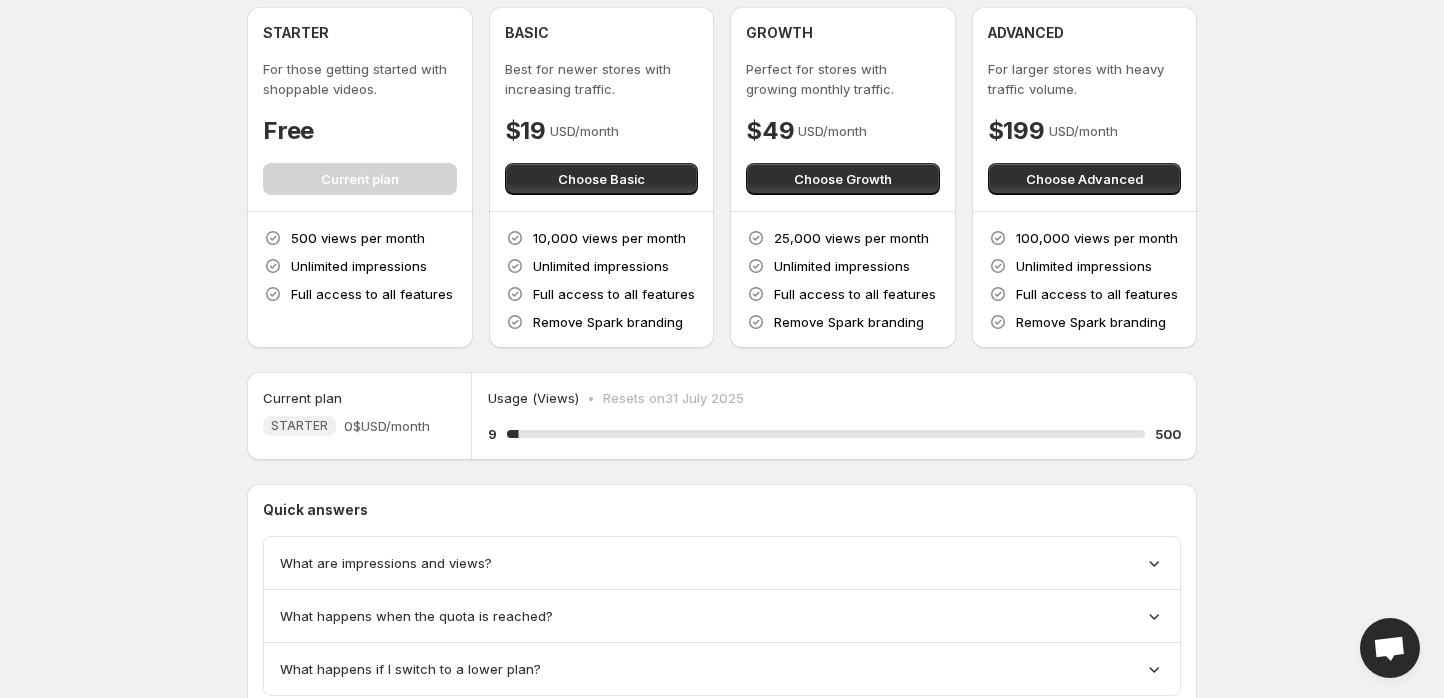 scroll, scrollTop: 0, scrollLeft: 0, axis: both 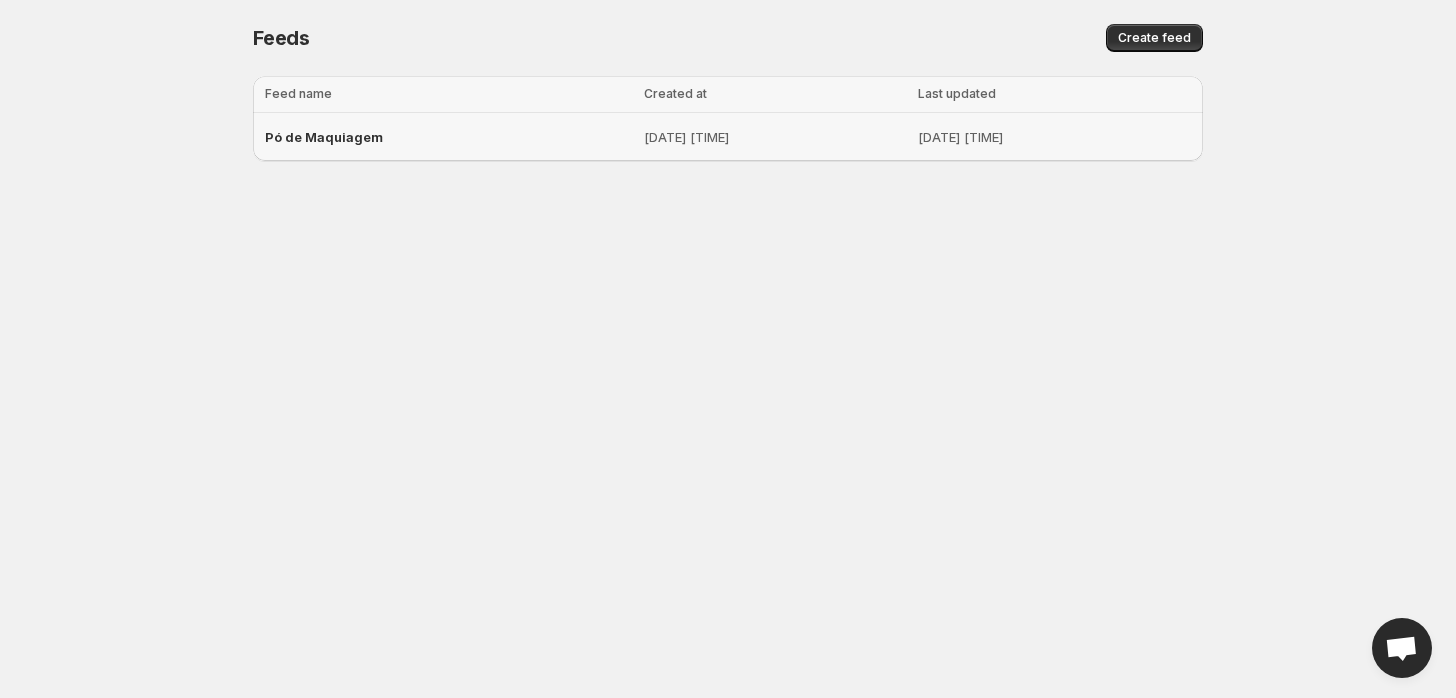 click on "Pó de Maquiagem" at bounding box center (448, 137) 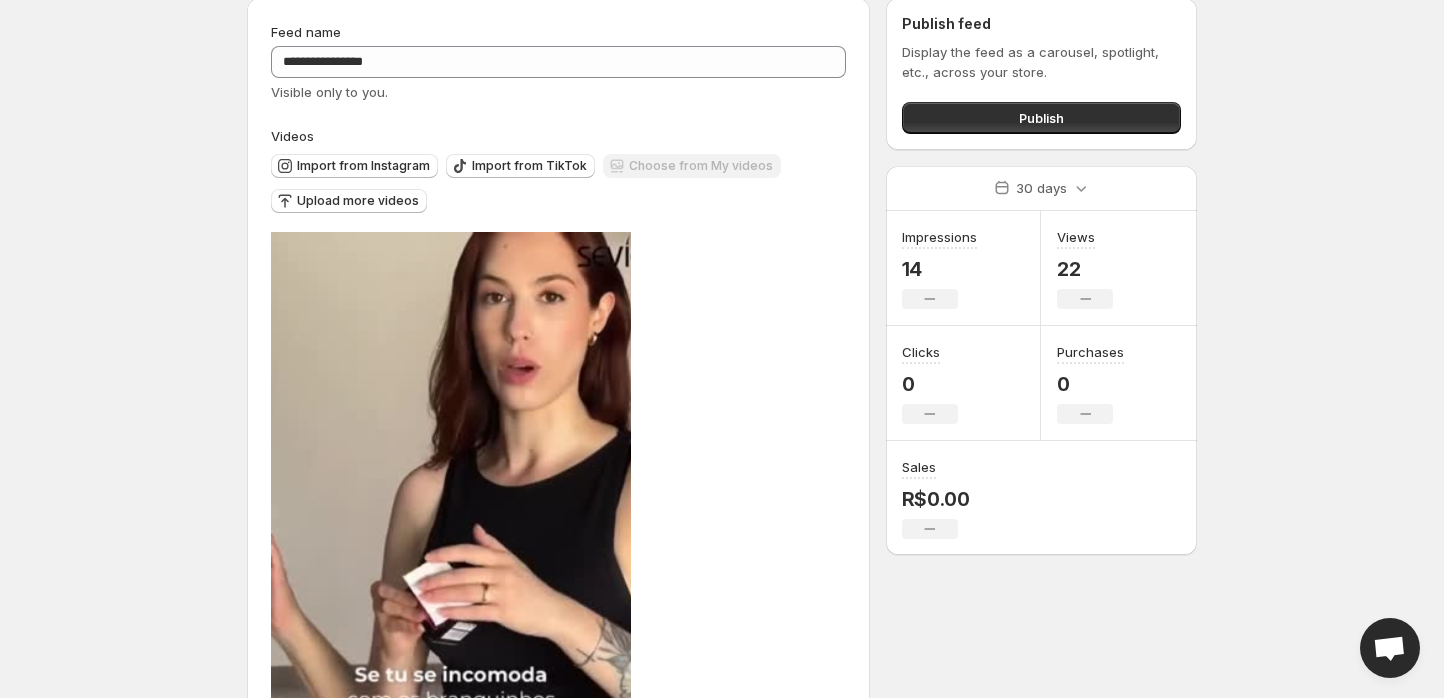 scroll, scrollTop: 111, scrollLeft: 0, axis: vertical 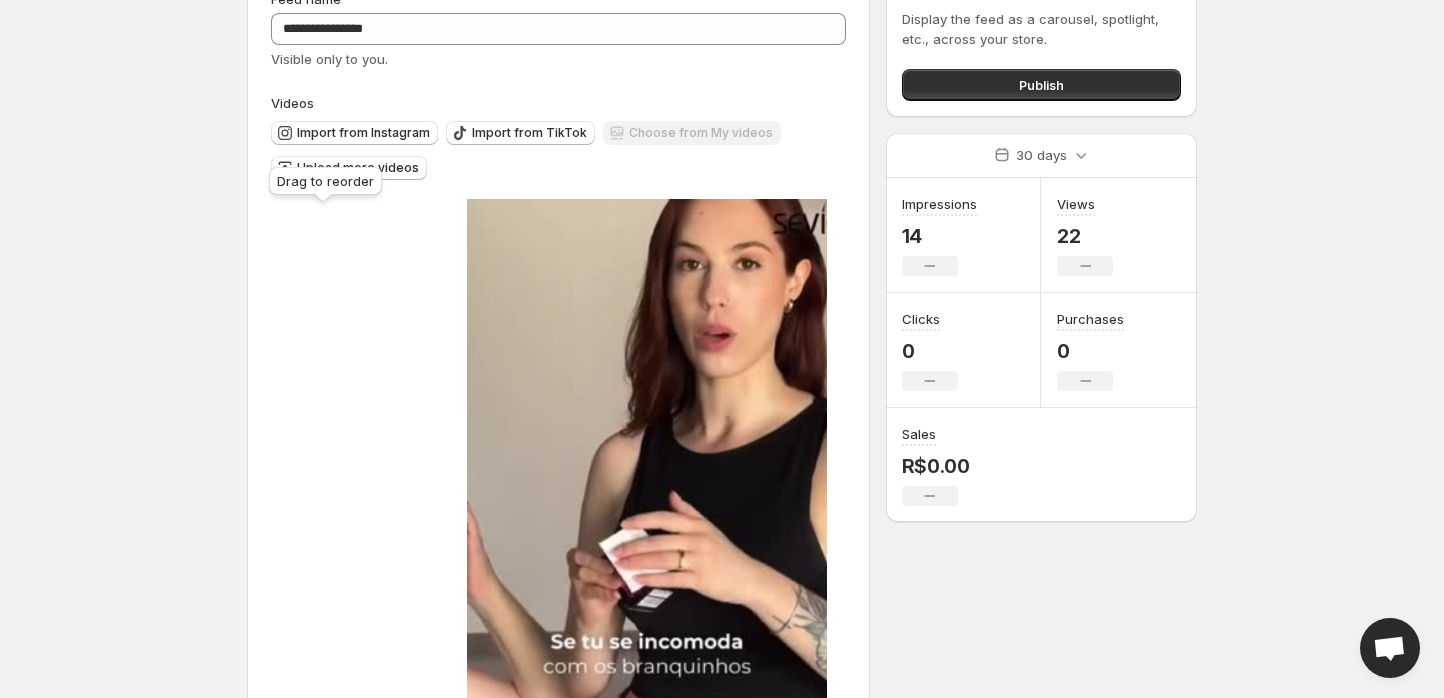 drag, startPoint x: 289, startPoint y: 557, endPoint x: 322, endPoint y: 159, distance: 399.36575 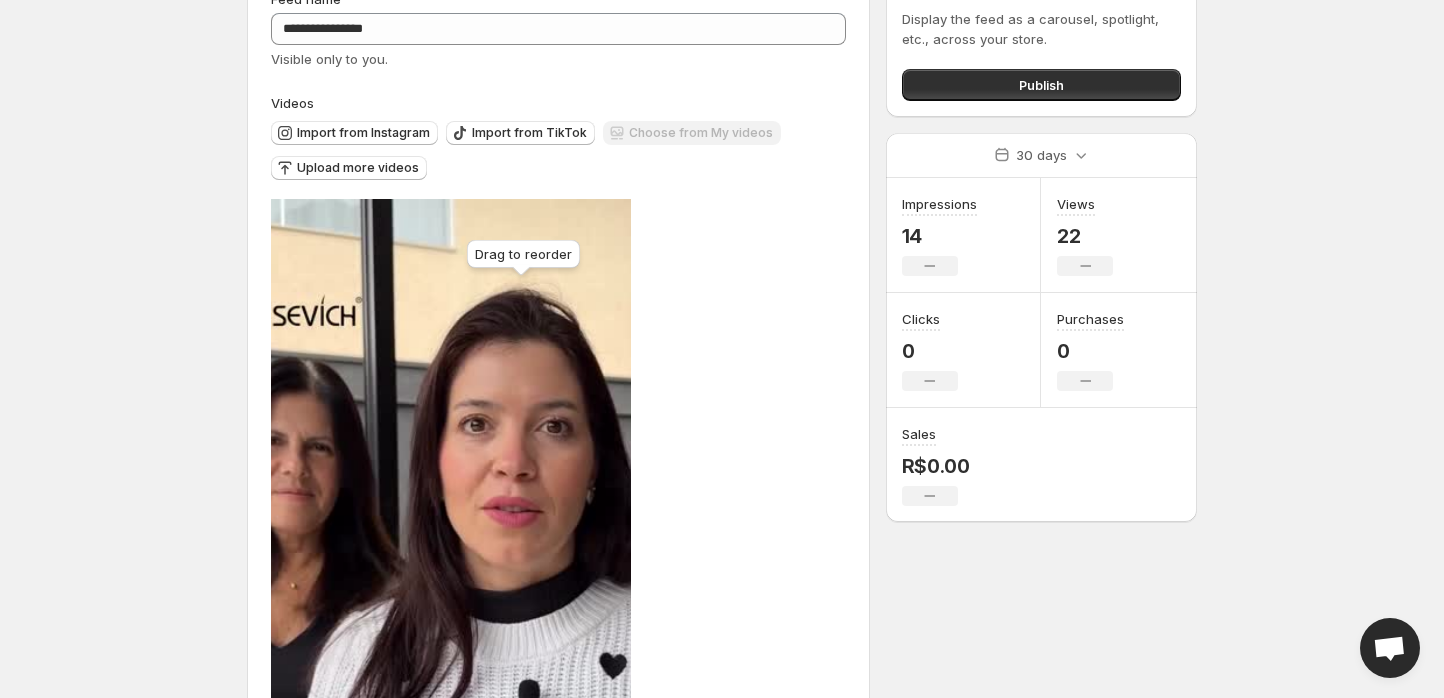 drag, startPoint x: 292, startPoint y: 560, endPoint x: 552, endPoint y: 218, distance: 429.60913 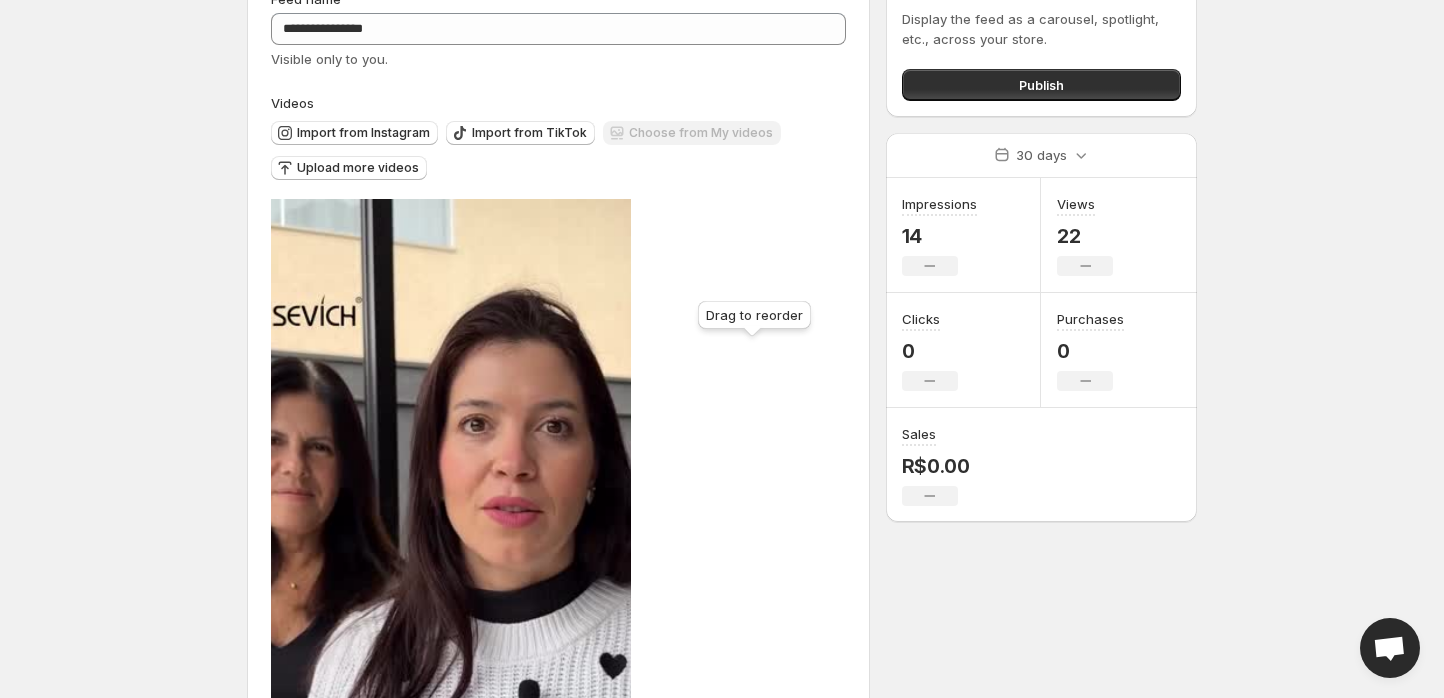 drag, startPoint x: 294, startPoint y: 561, endPoint x: 712, endPoint y: 240, distance: 527.0342 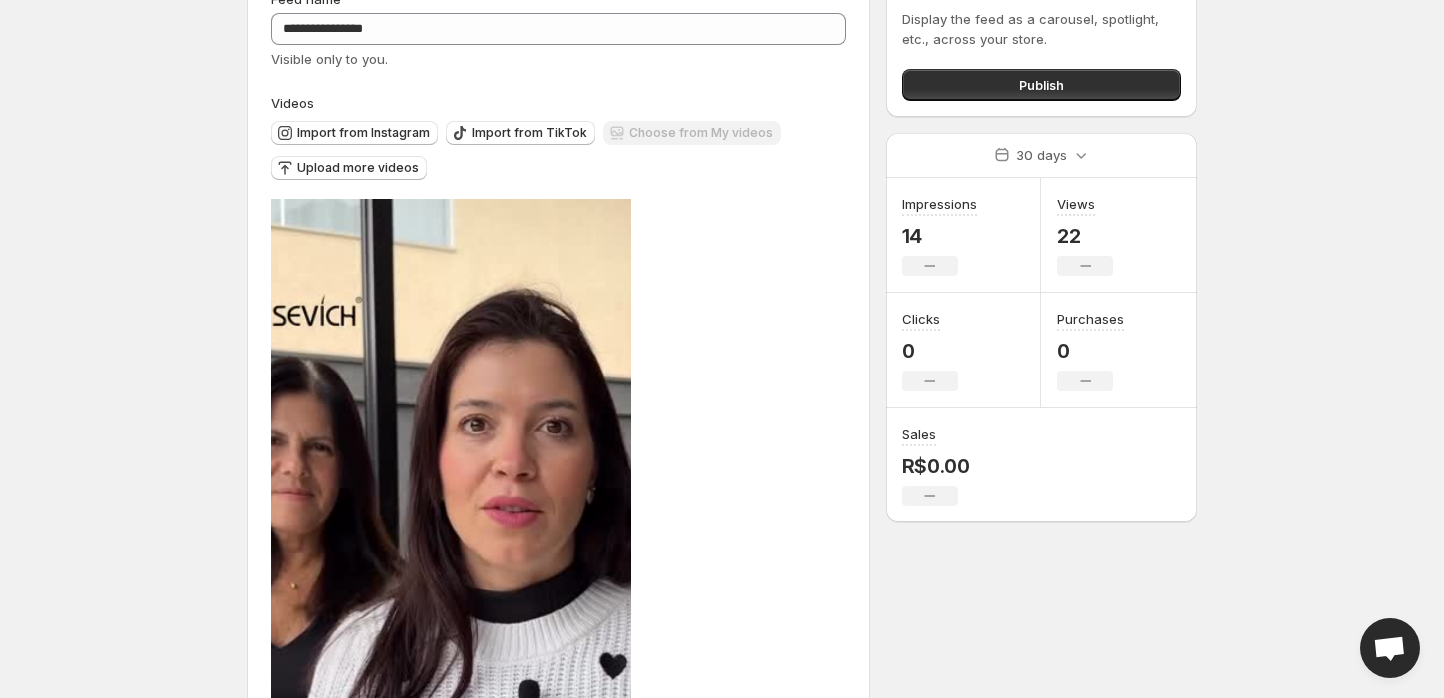 scroll, scrollTop: 0, scrollLeft: 0, axis: both 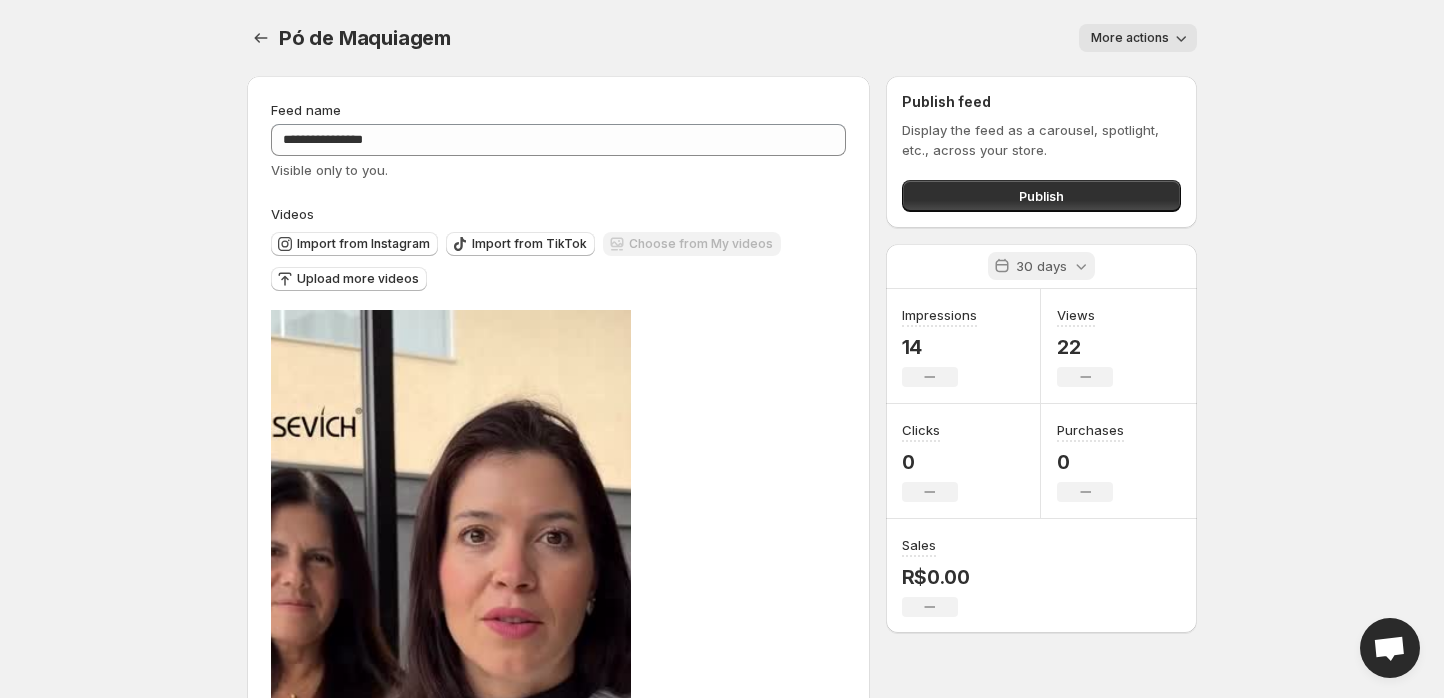 click at bounding box center [1002, 266] 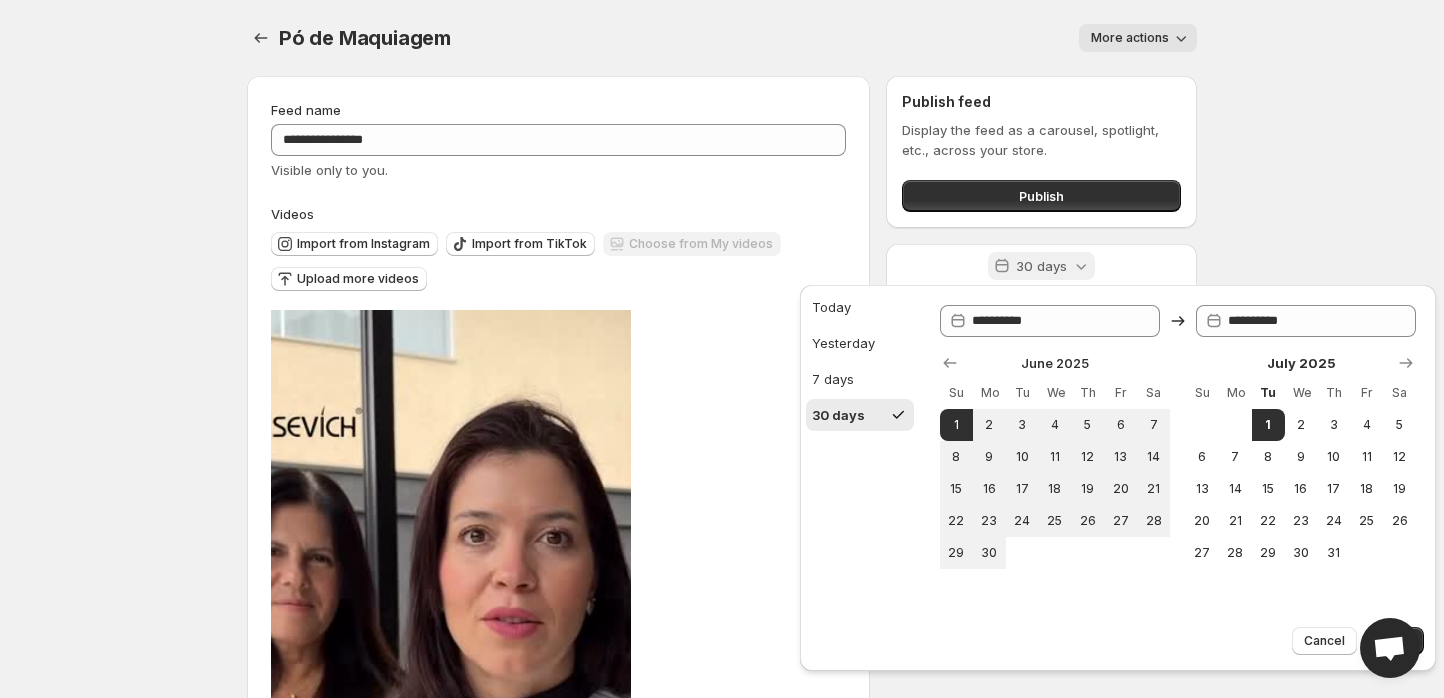 click at bounding box center [1002, 266] 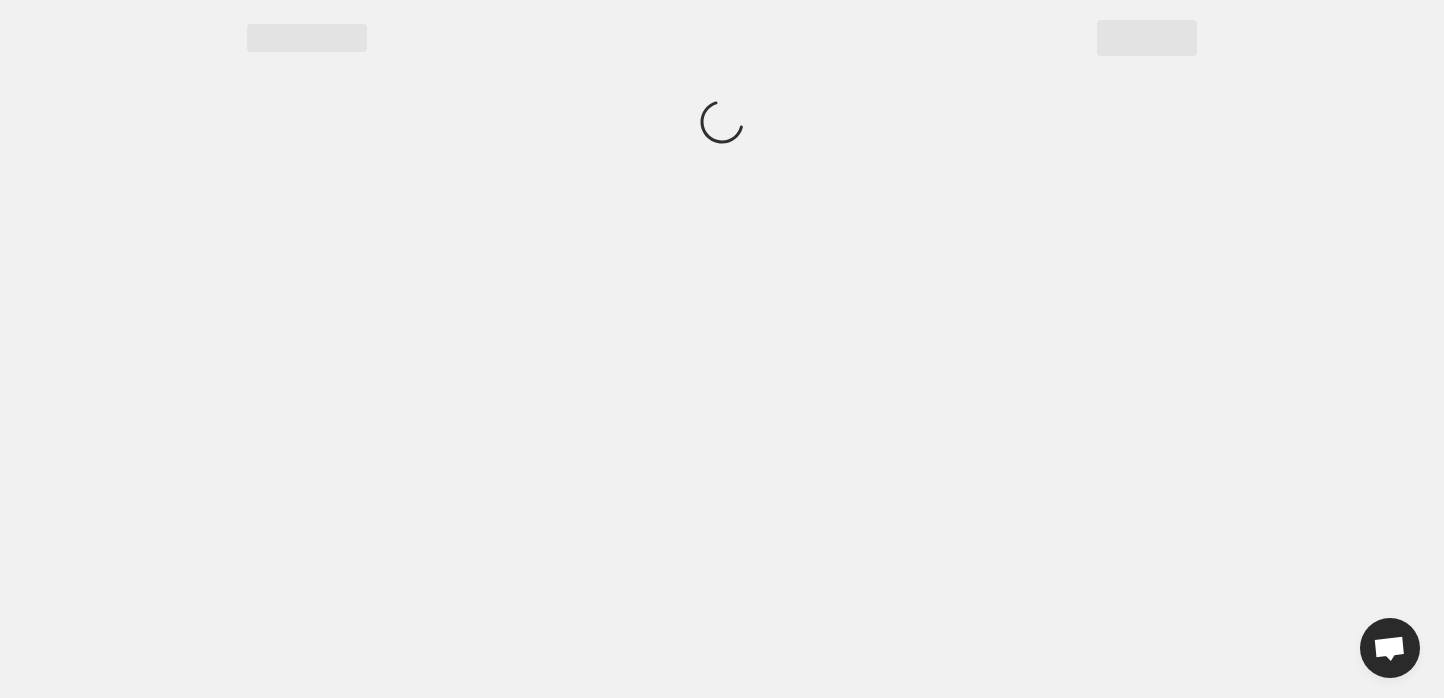 scroll, scrollTop: 0, scrollLeft: 0, axis: both 